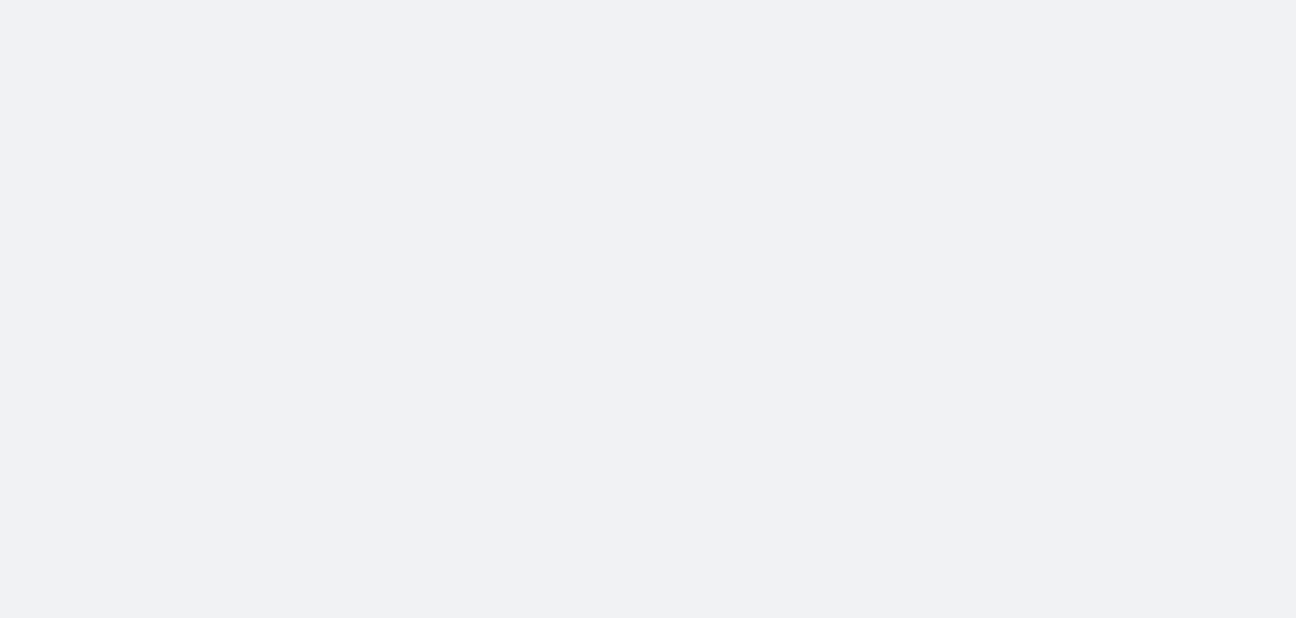 scroll, scrollTop: 0, scrollLeft: 0, axis: both 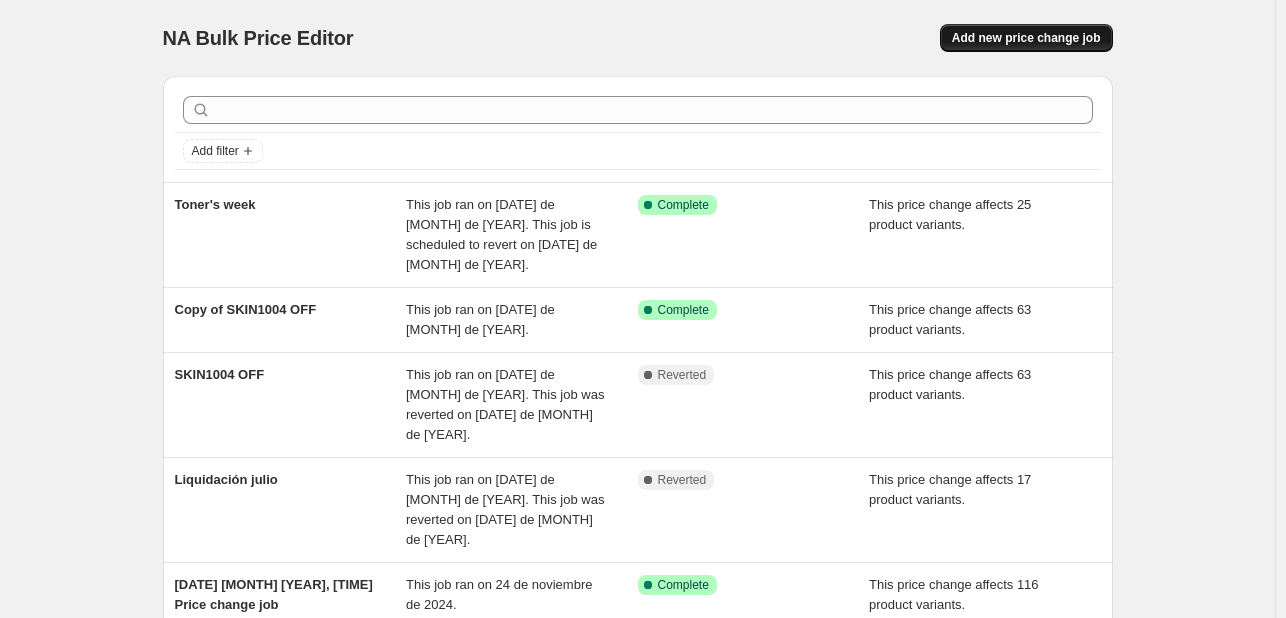 click on "Add new price change job" at bounding box center (1026, 38) 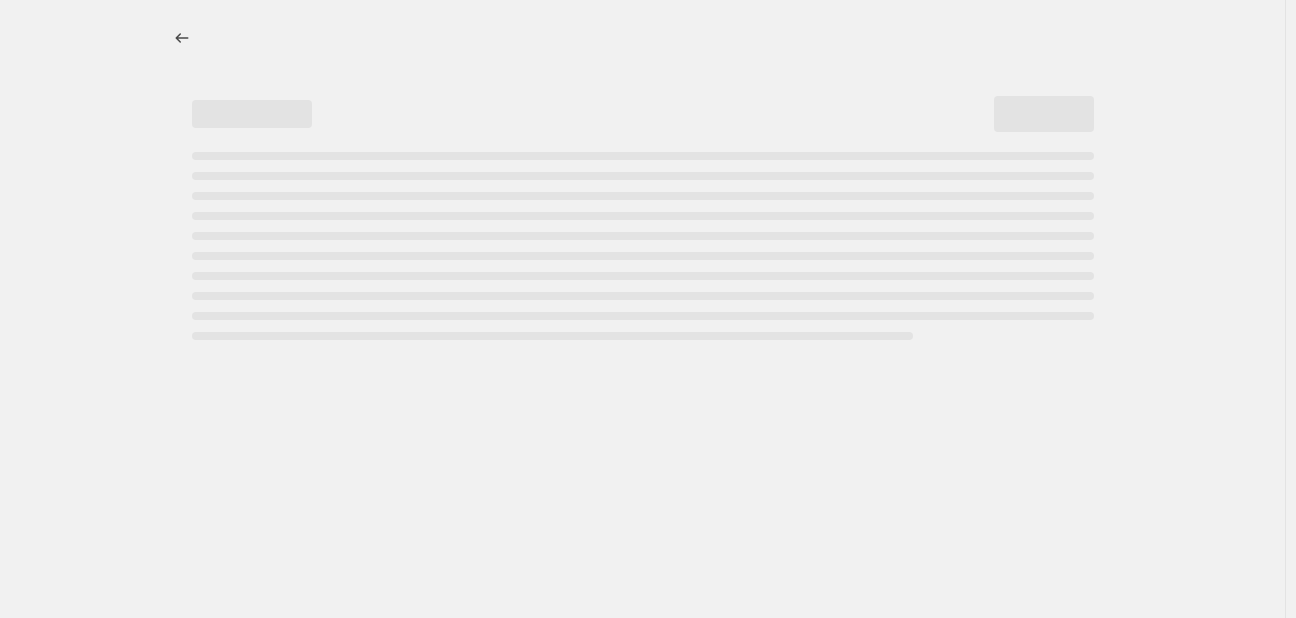 select on "percentage" 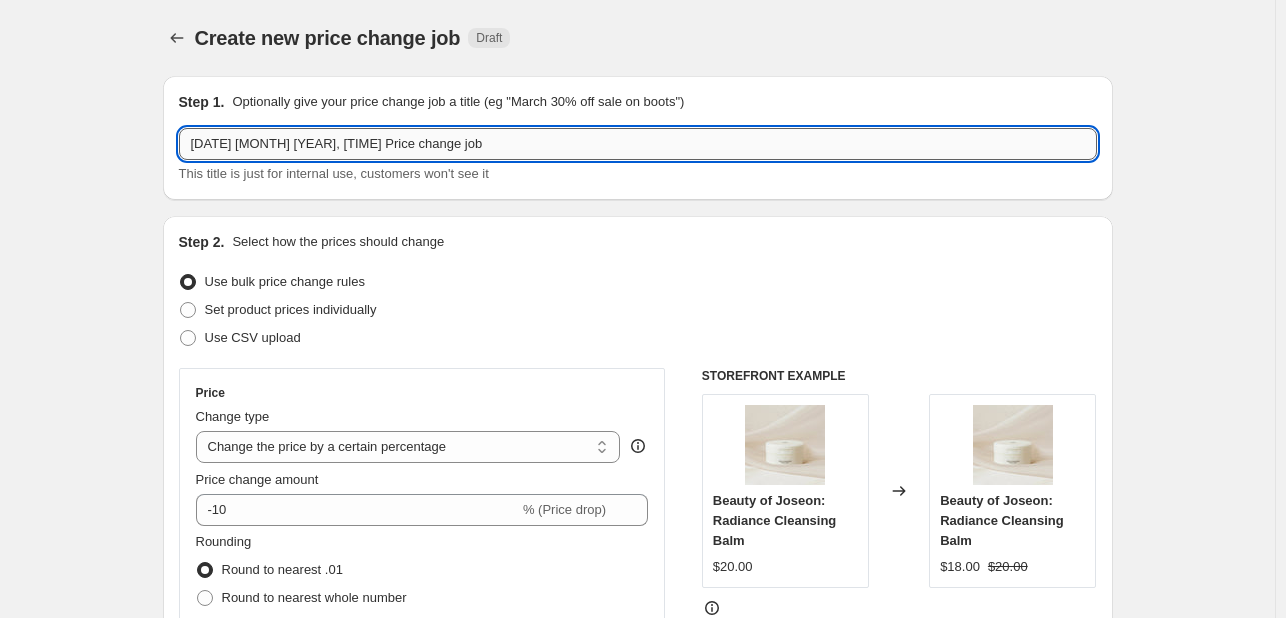 click on "[DATE] [MONTH] [YEAR], [TIME] Price change job" at bounding box center (638, 144) 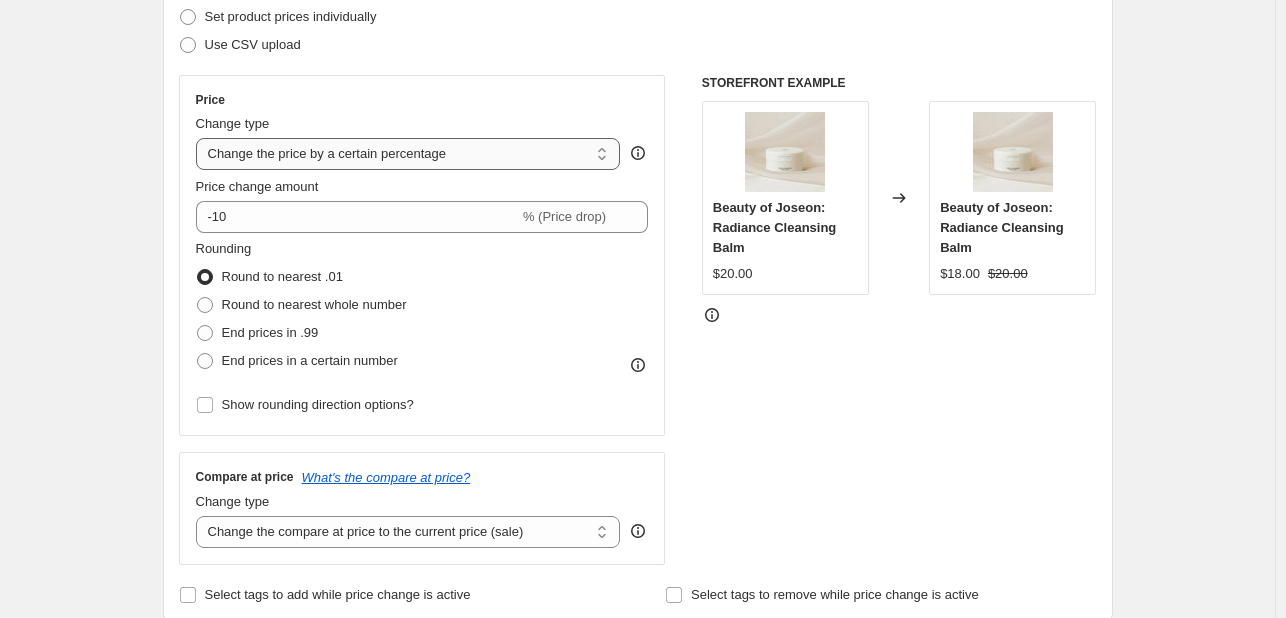 scroll, scrollTop: 300, scrollLeft: 0, axis: vertical 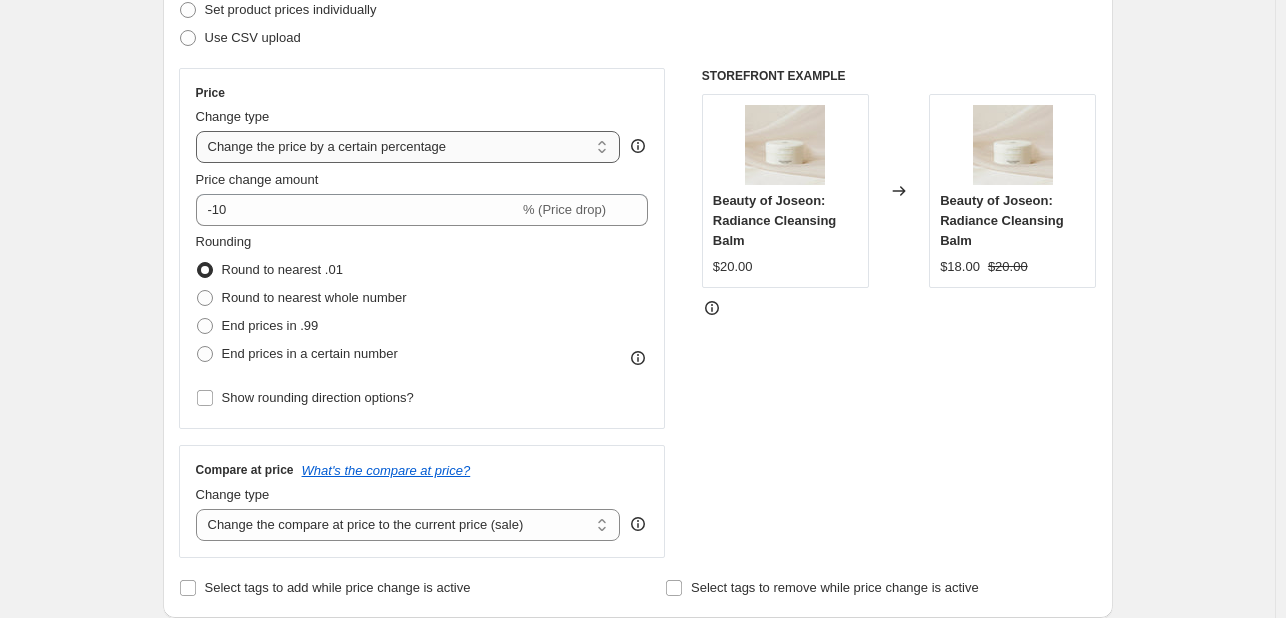 type on "toner pads" 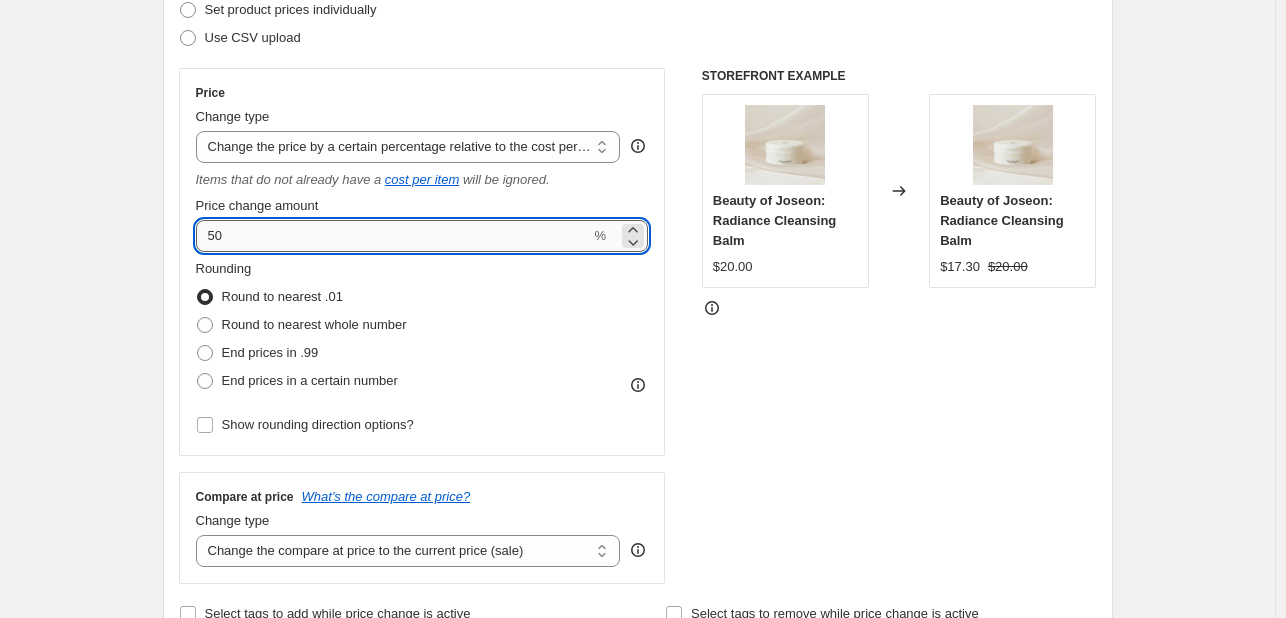 click on "50" at bounding box center [393, 236] 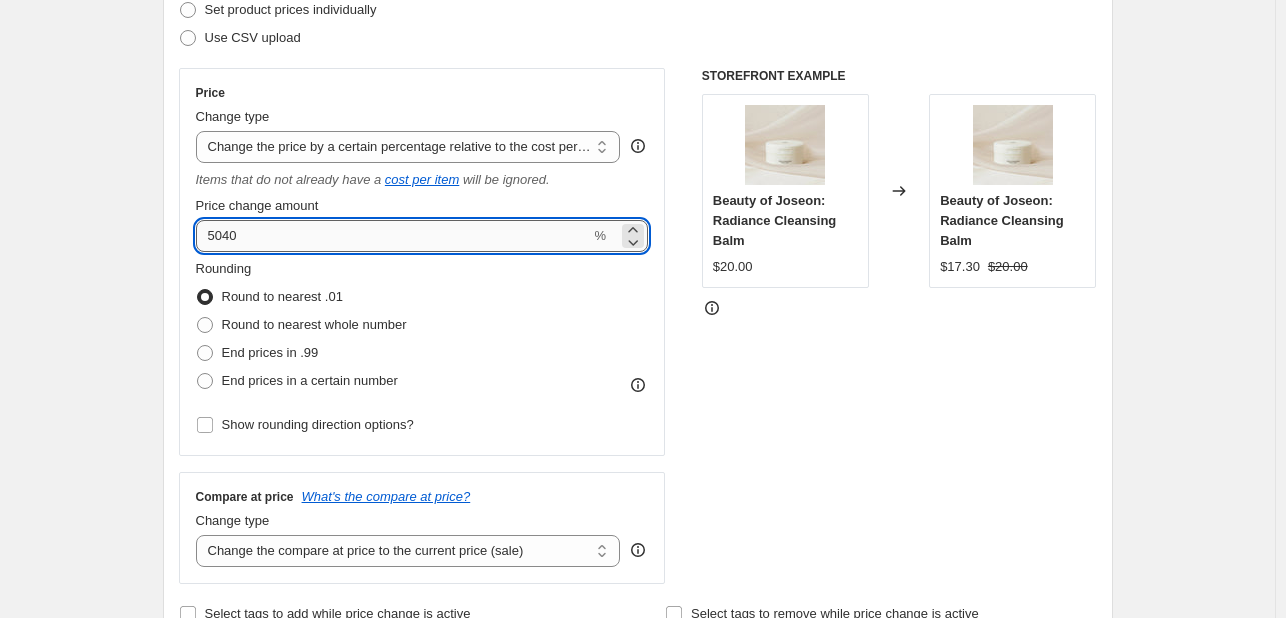 click on "5040" at bounding box center (393, 236) 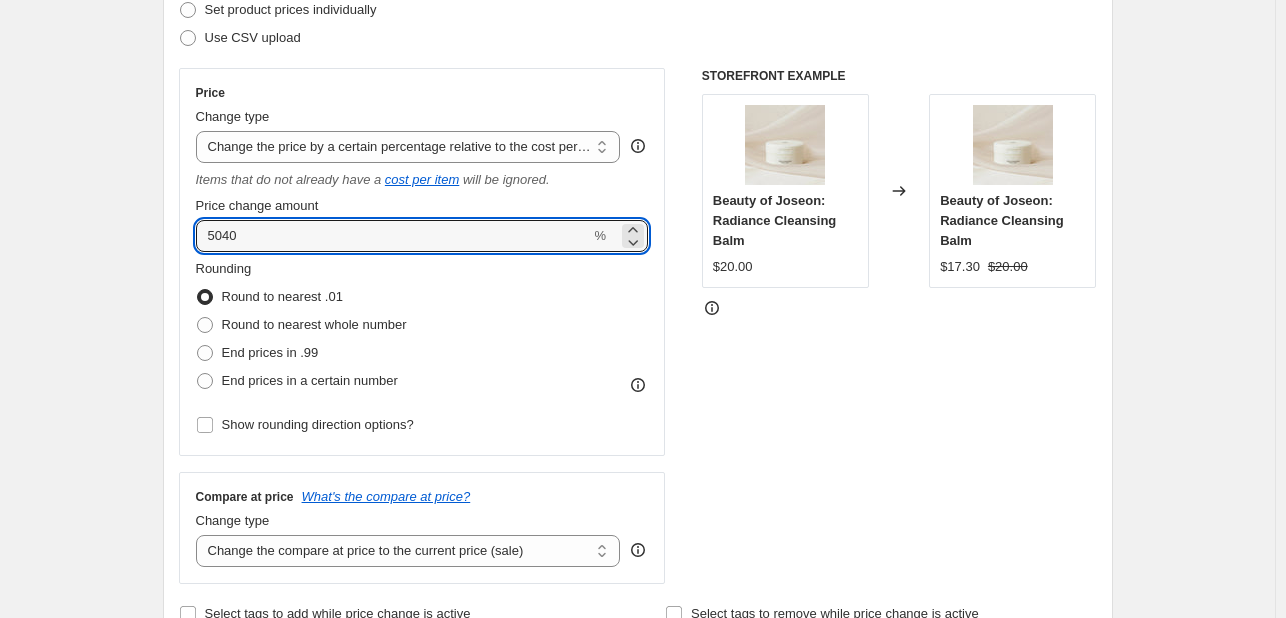 drag, startPoint x: 364, startPoint y: 241, endPoint x: 119, endPoint y: 230, distance: 245.24681 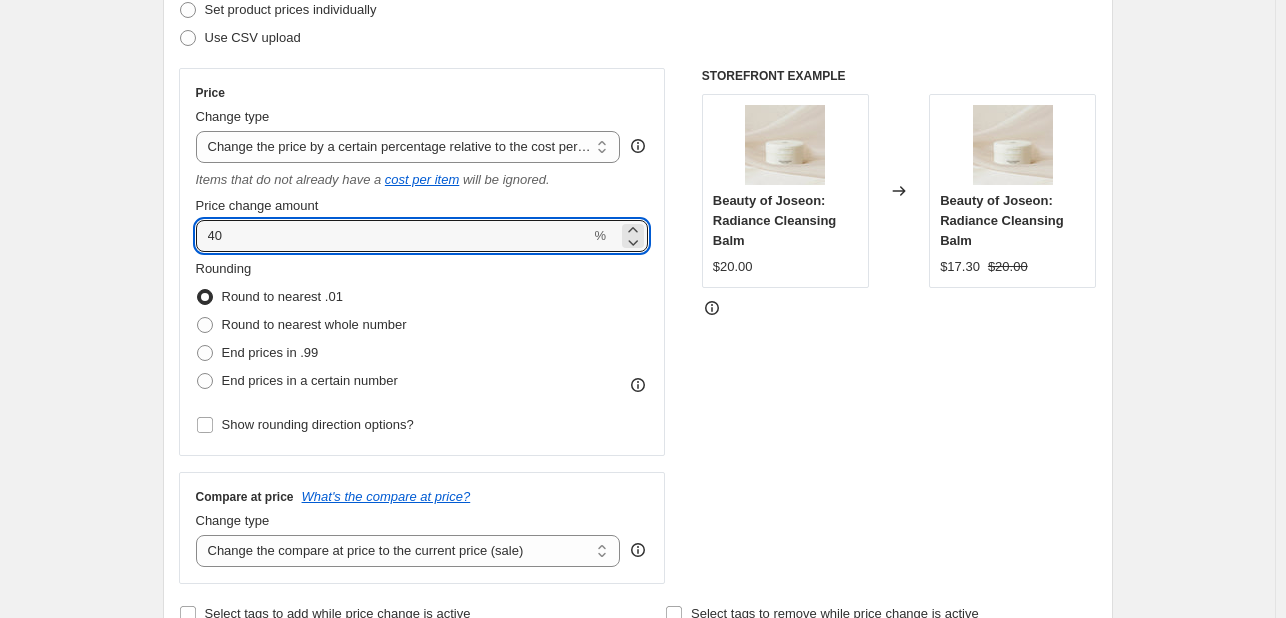 type on "40" 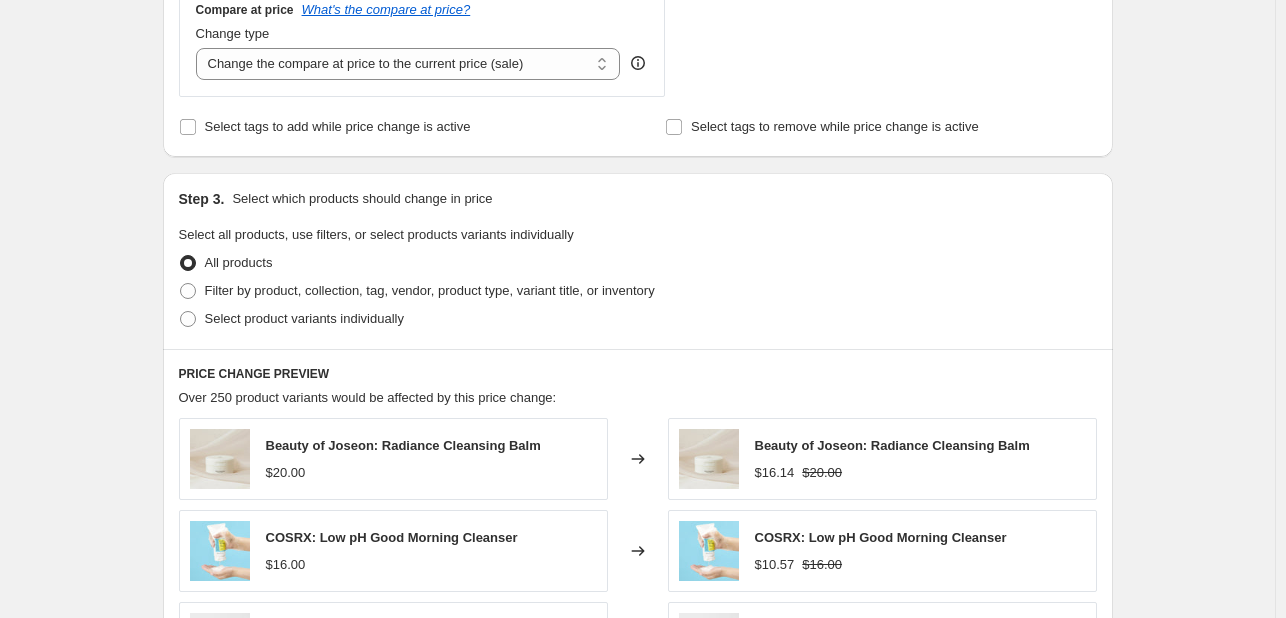 scroll, scrollTop: 800, scrollLeft: 0, axis: vertical 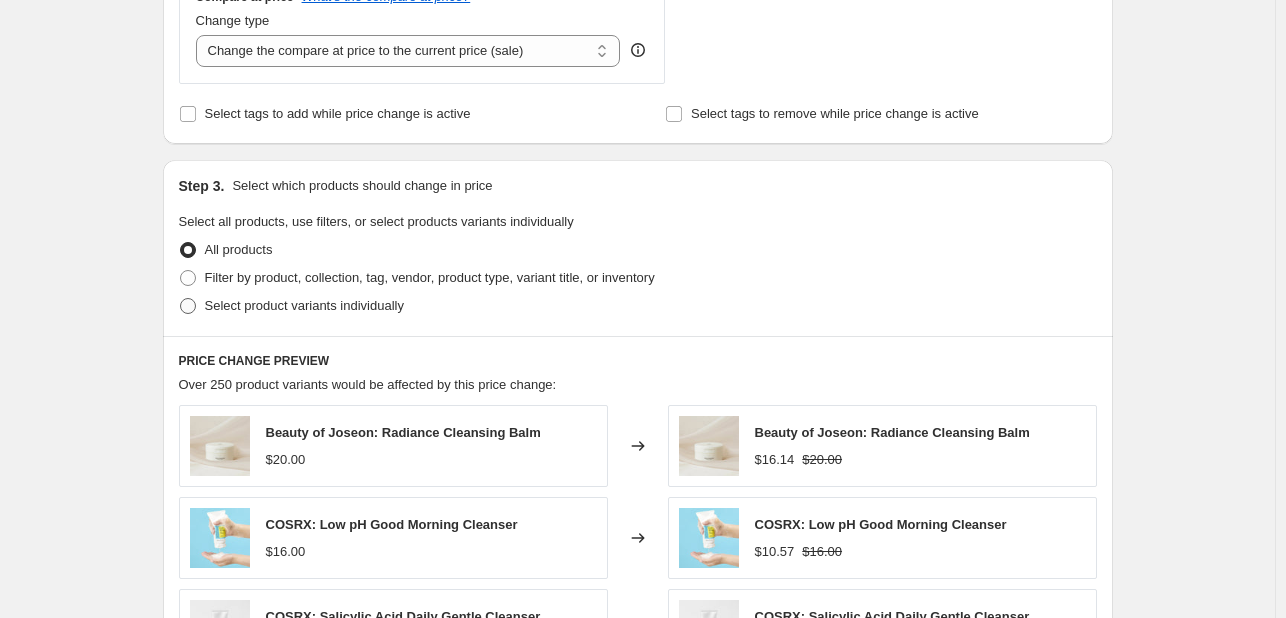 click on "Select product variants individually" at bounding box center [304, 305] 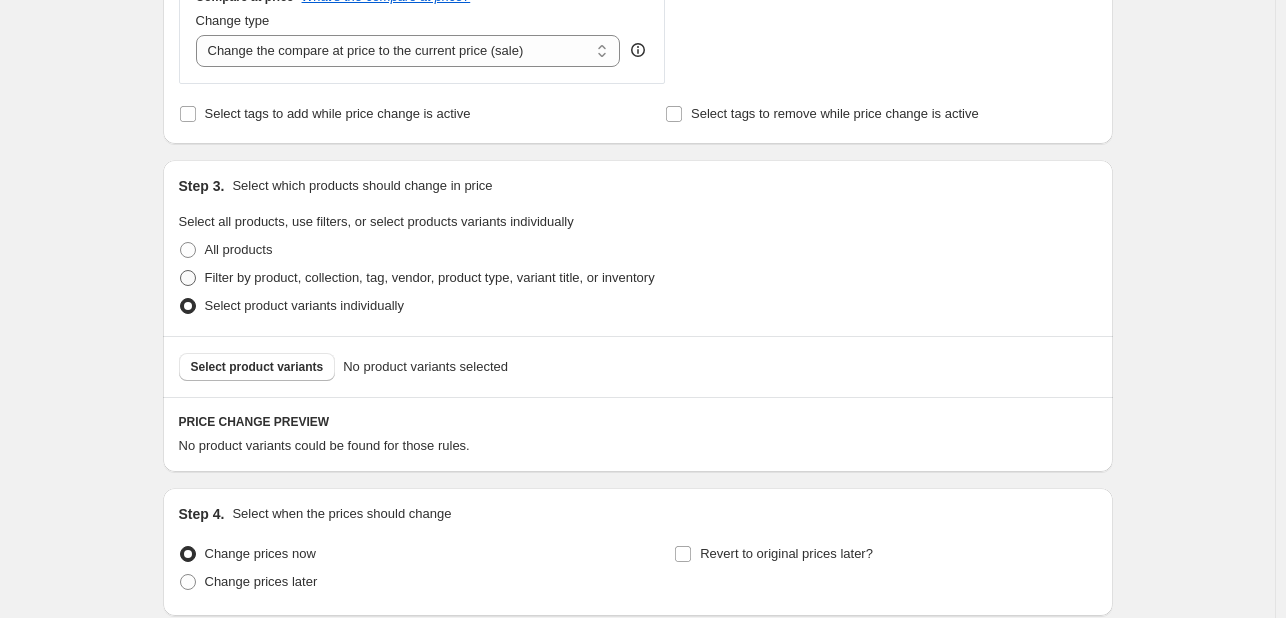 click on "Filter by product, collection, tag, vendor, product type, variant title, or inventory" at bounding box center (430, 277) 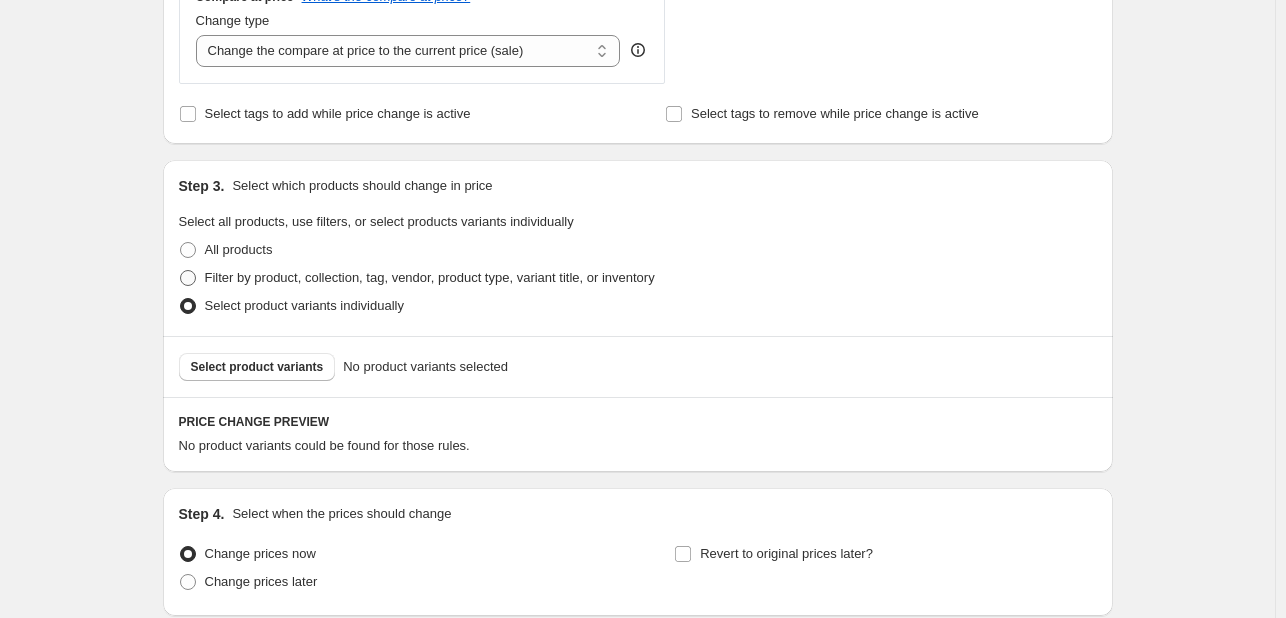 radio on "true" 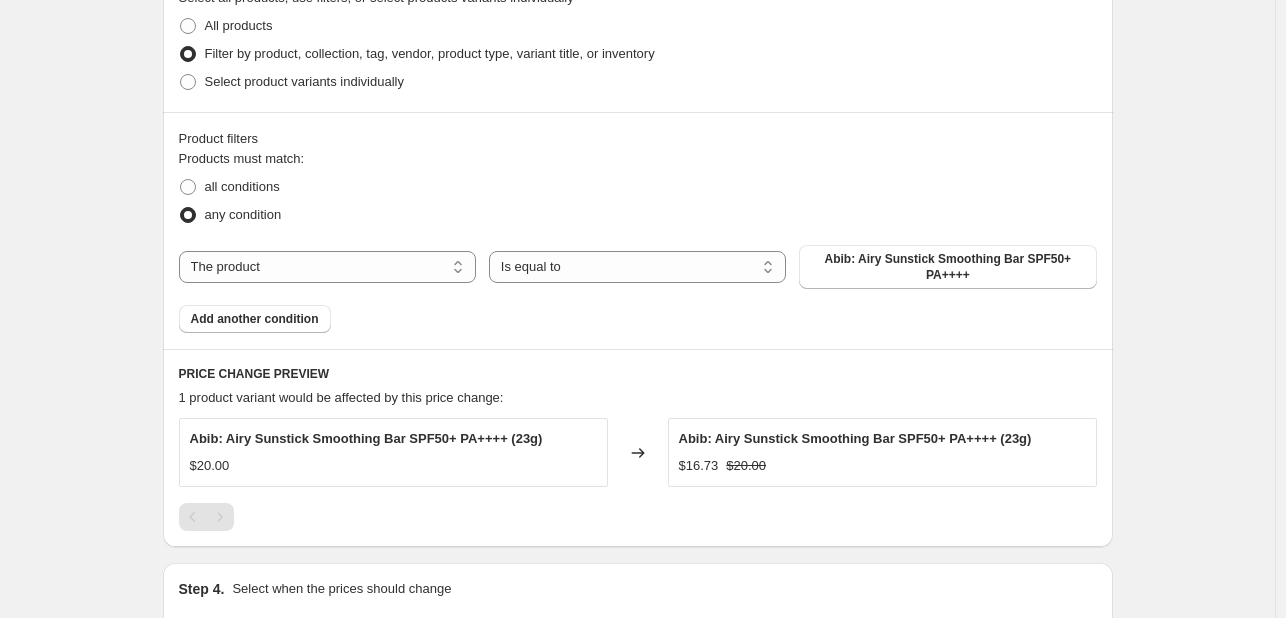 scroll, scrollTop: 1100, scrollLeft: 0, axis: vertical 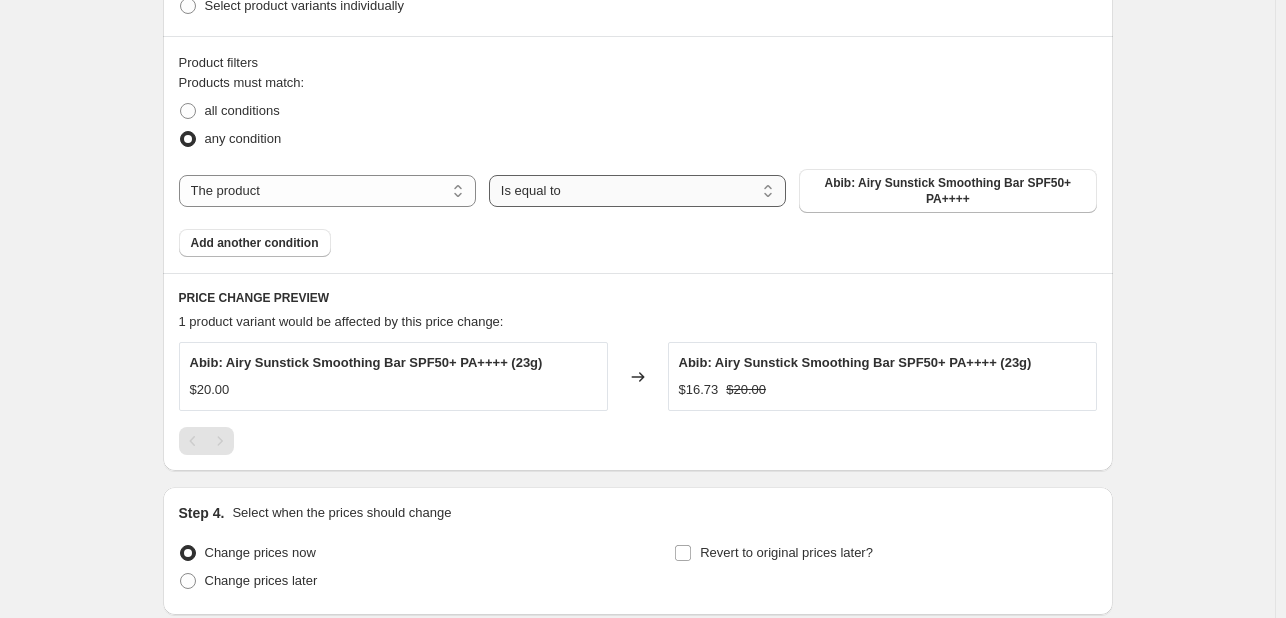 click on "Is equal to Is not equal to" at bounding box center (637, 191) 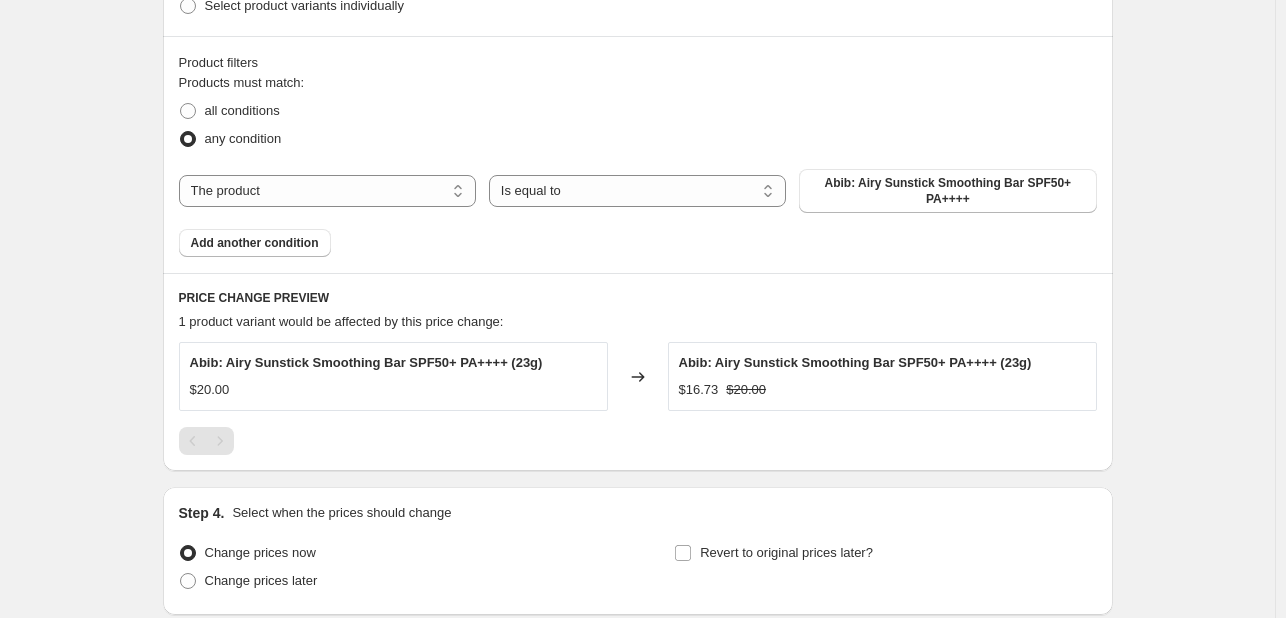 click on "The product The product's collection The product's tag The product's vendor The product's type The product's status The variant's title Inventory quantity The product Is equal to Is not equal to Is equal to Abib: Airy Sunstick Smoothing Bar SPF50+ PA++++" at bounding box center (638, 191) 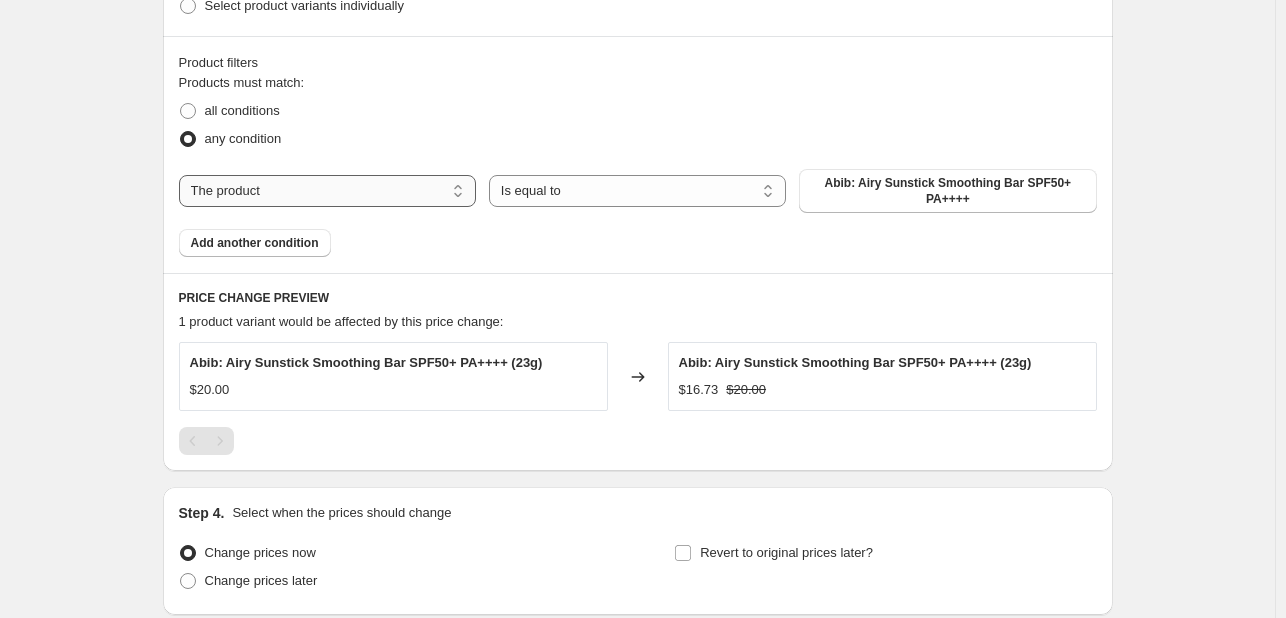 click on "The product The product's collection The product's tag The product's vendor The product's type The product's status The variant's title Inventory quantity" at bounding box center (327, 191) 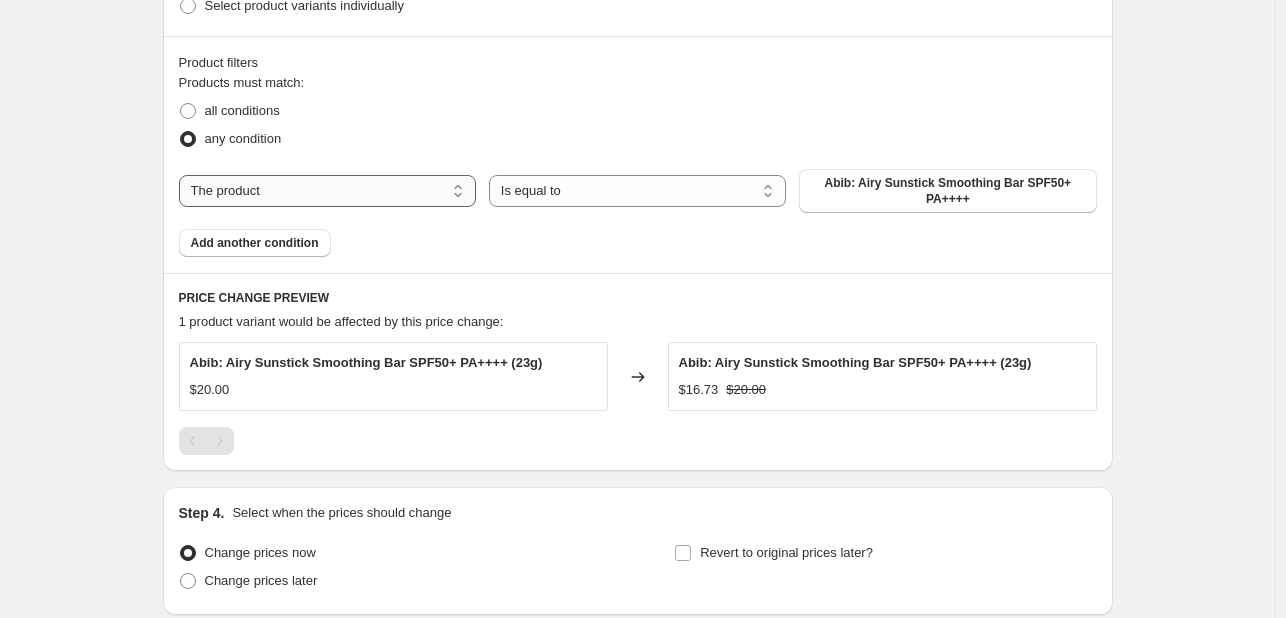 select on "collection" 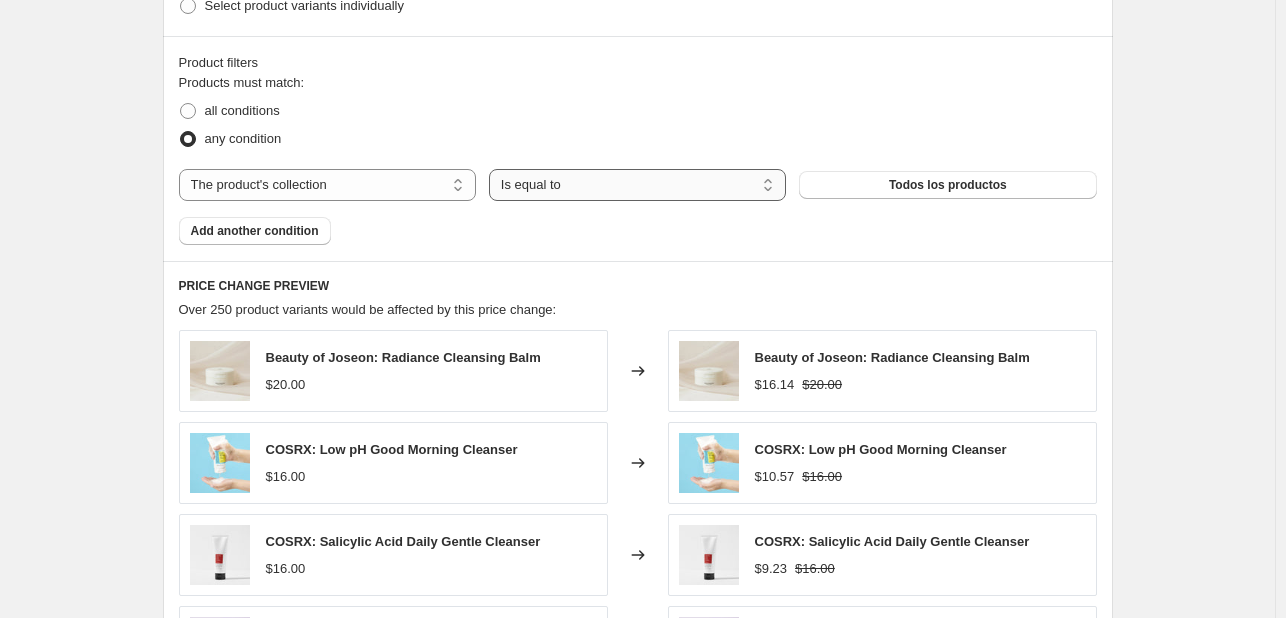 click on "Is equal to Is not equal to" at bounding box center [637, 185] 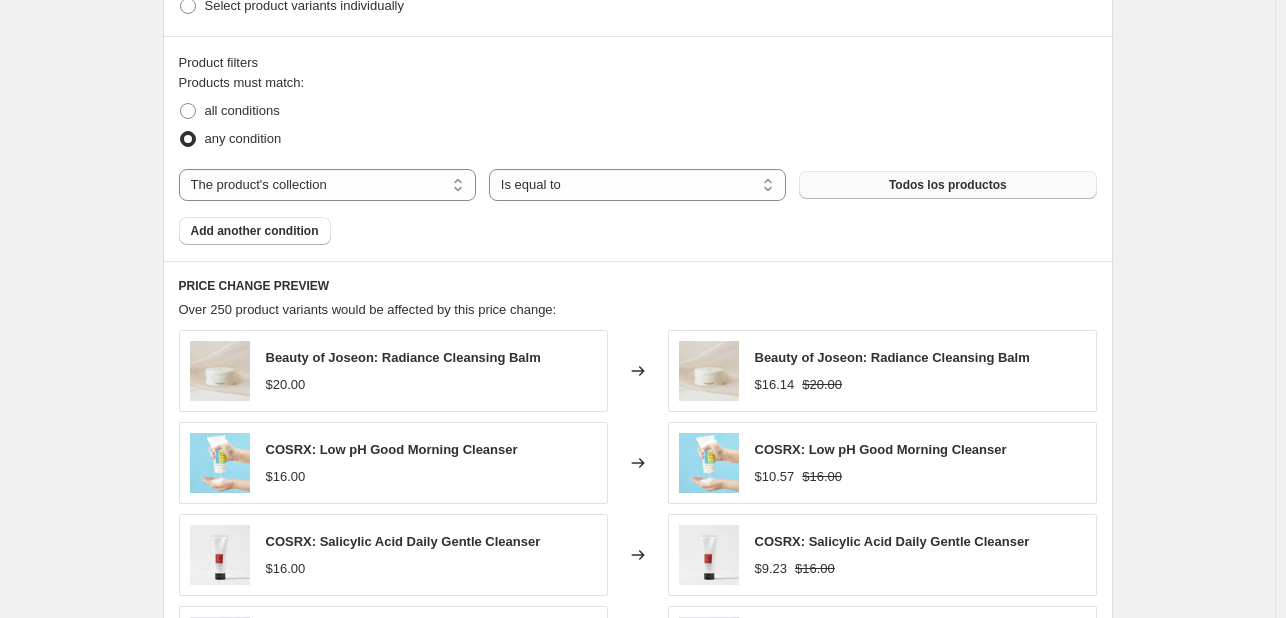 click on "Todos los productos" at bounding box center (947, 185) 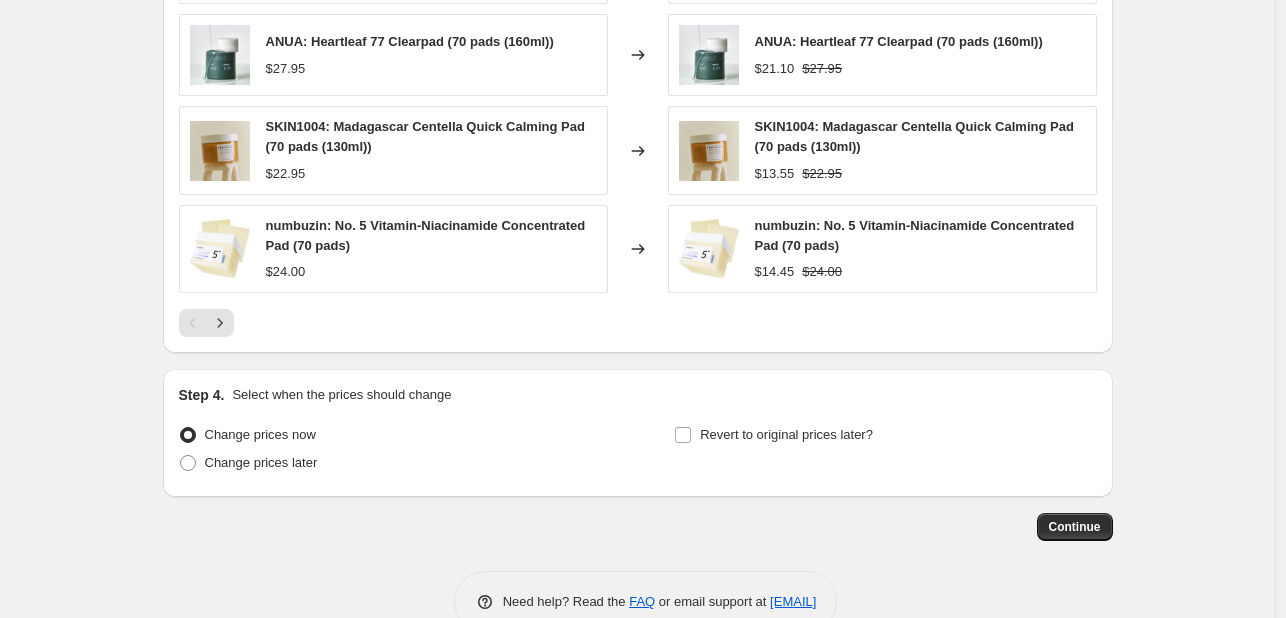 scroll, scrollTop: 1400, scrollLeft: 0, axis: vertical 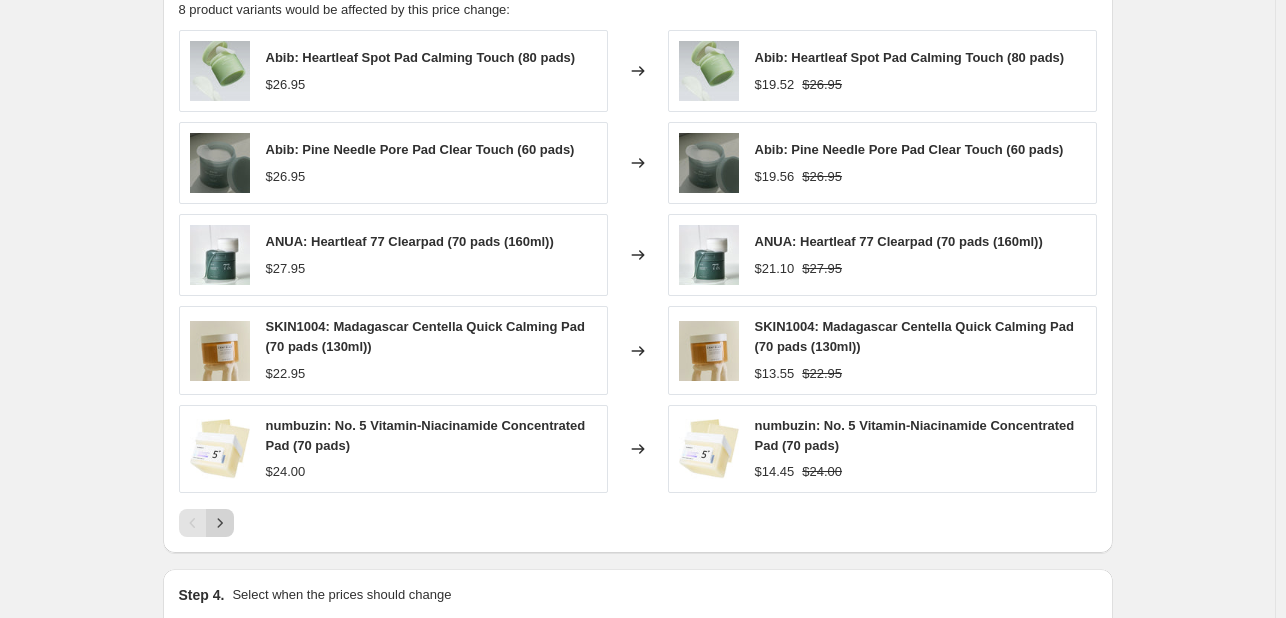 click 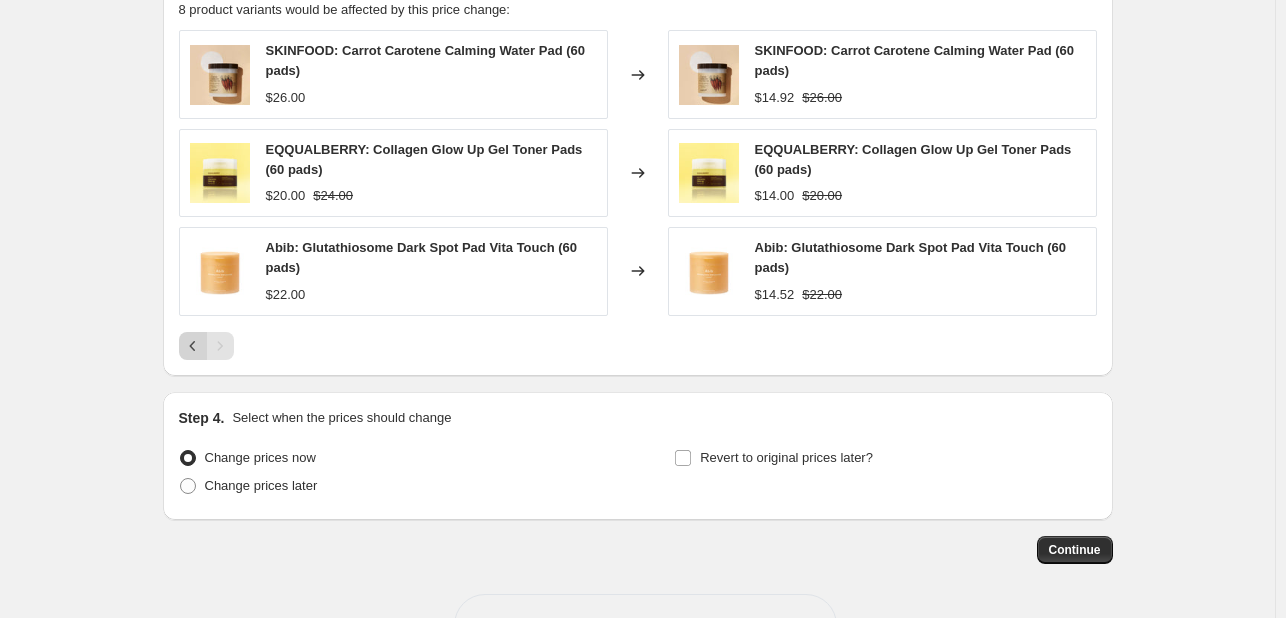 click at bounding box center (193, 346) 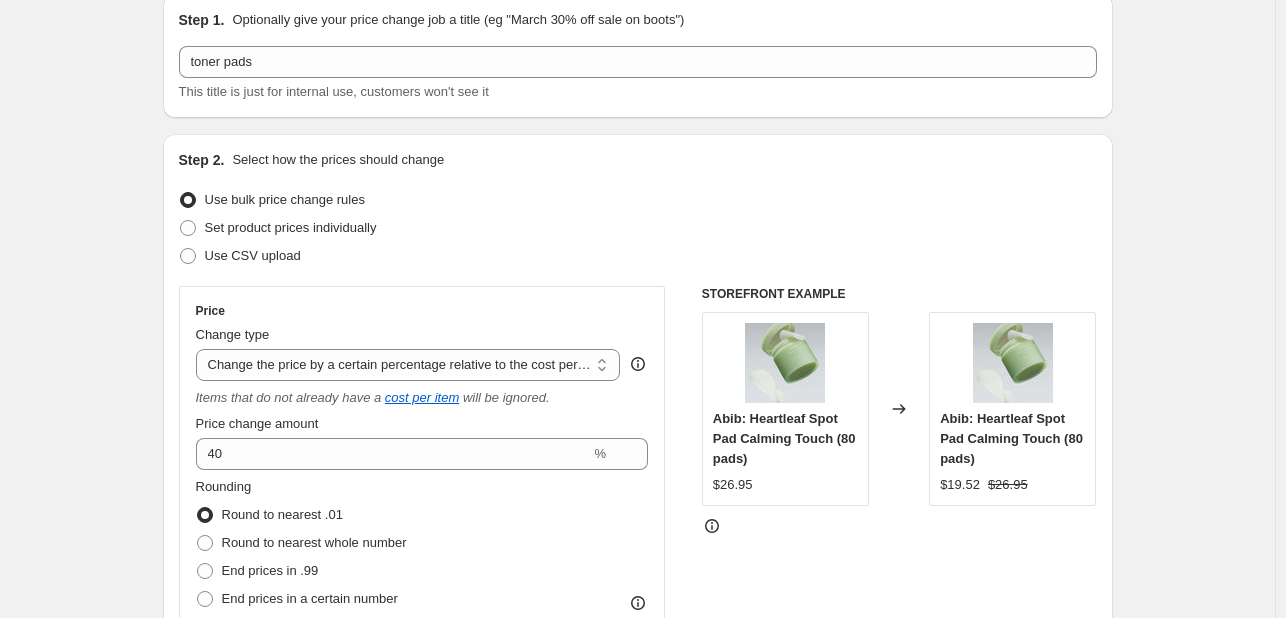 scroll, scrollTop: 0, scrollLeft: 0, axis: both 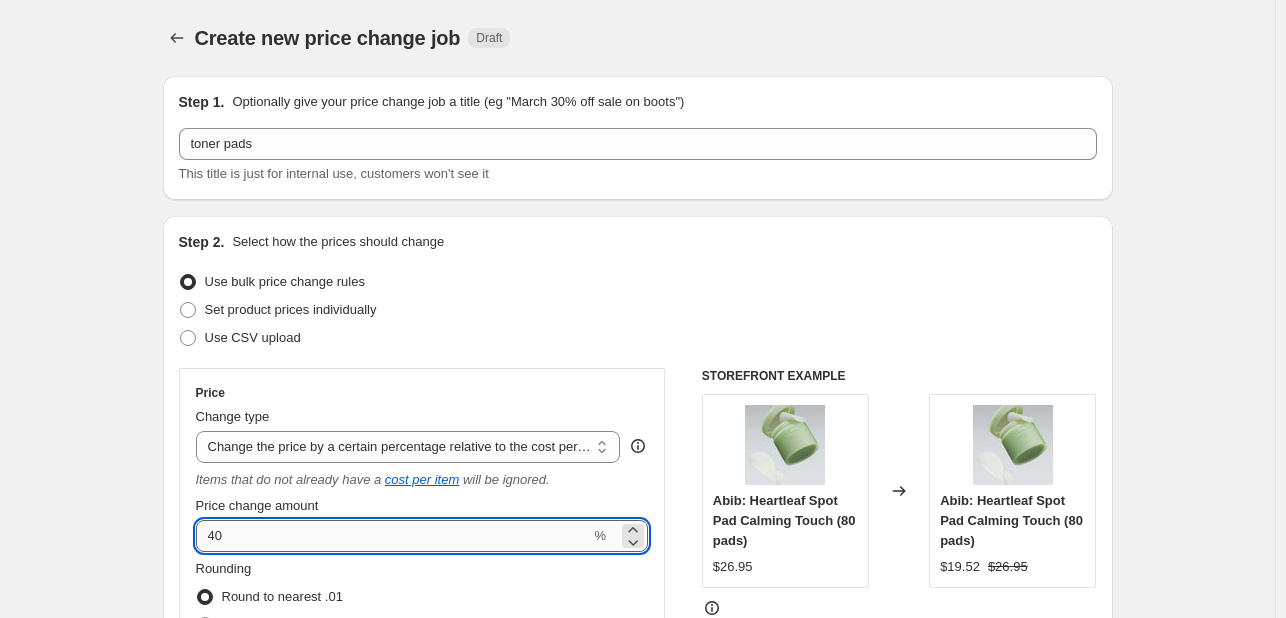 click on "40" at bounding box center (393, 536) 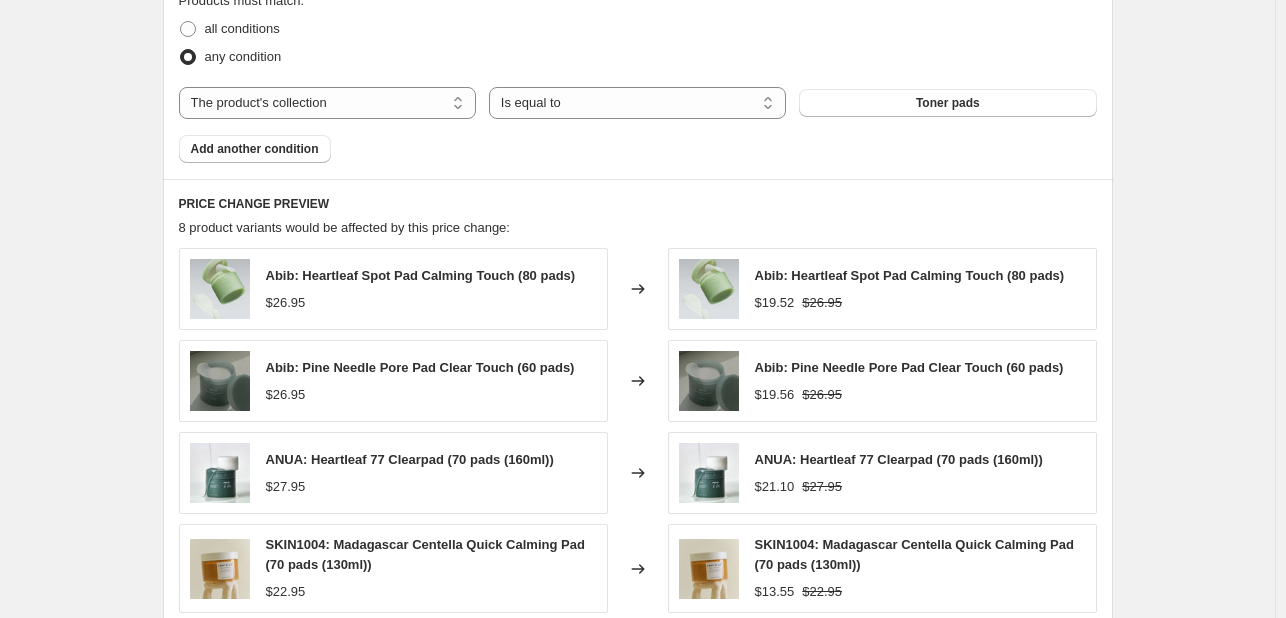 scroll, scrollTop: 1372, scrollLeft: 0, axis: vertical 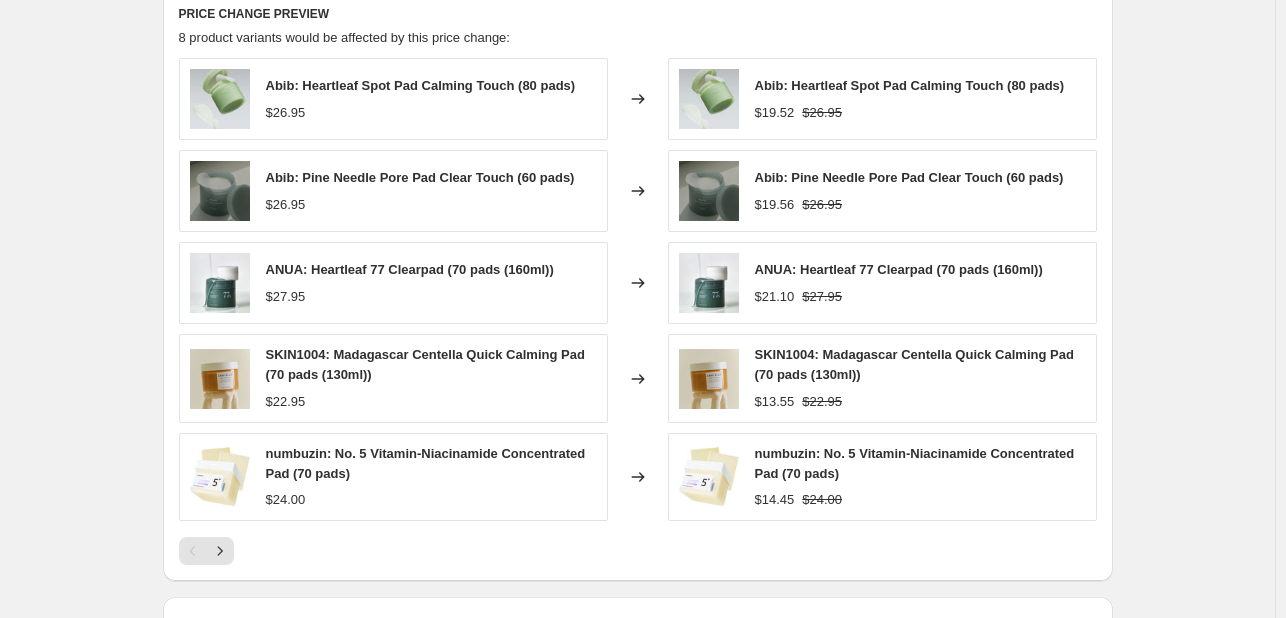 type on "45" 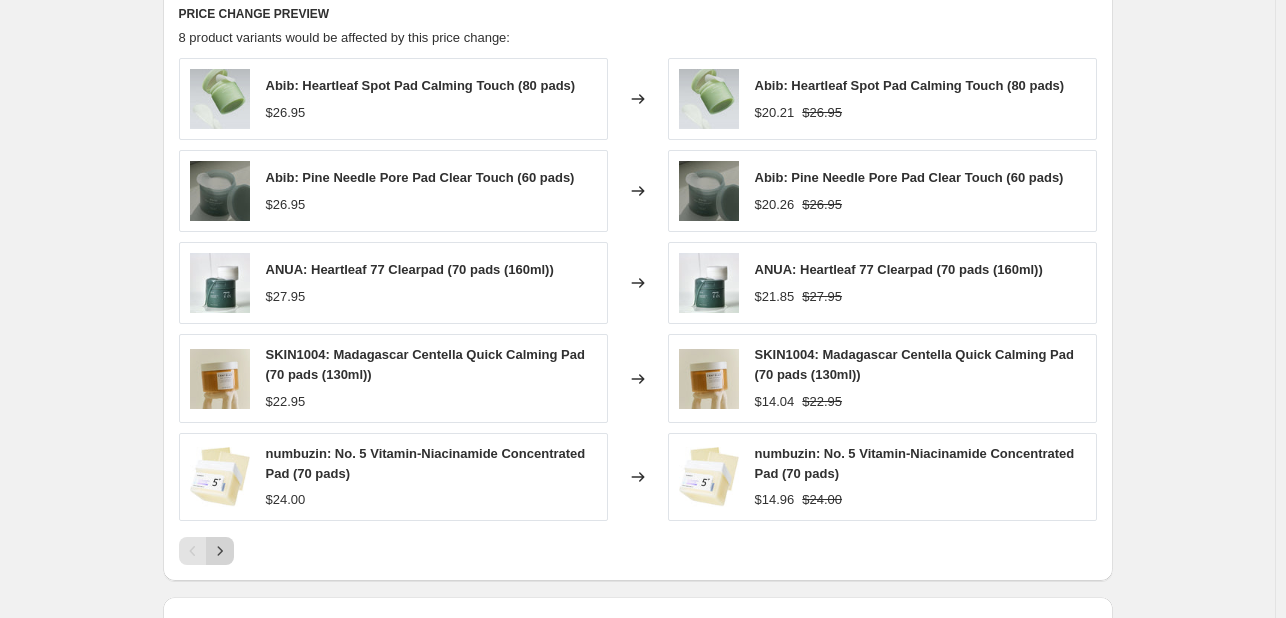 click 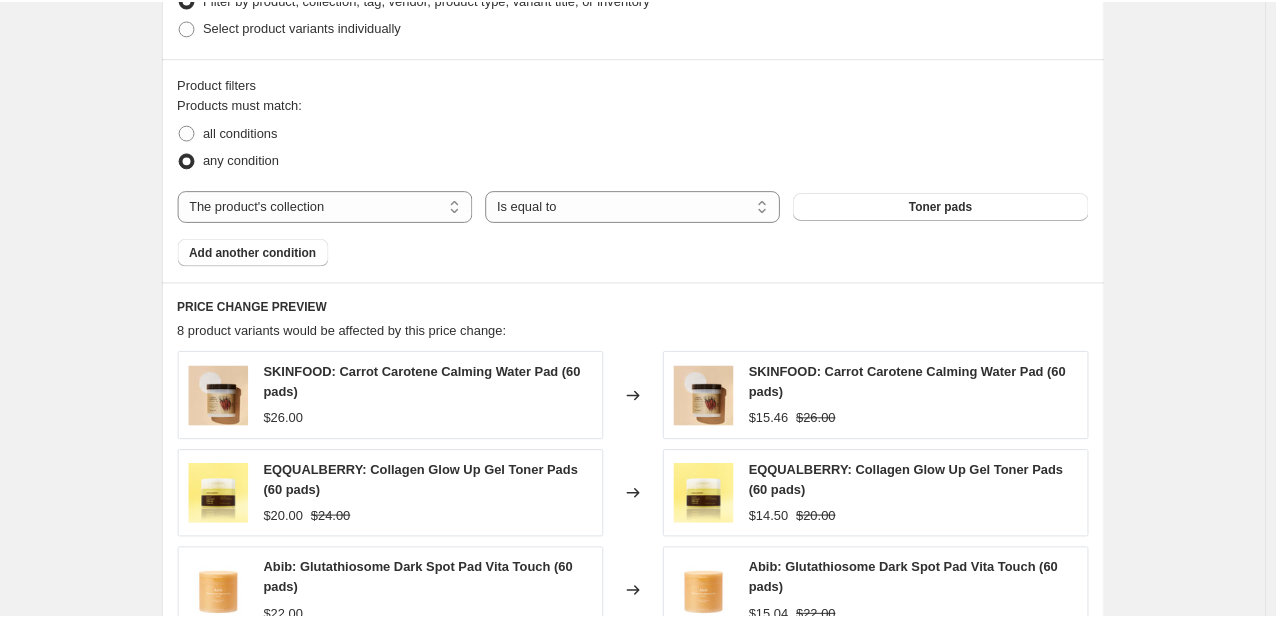 scroll, scrollTop: 1072, scrollLeft: 0, axis: vertical 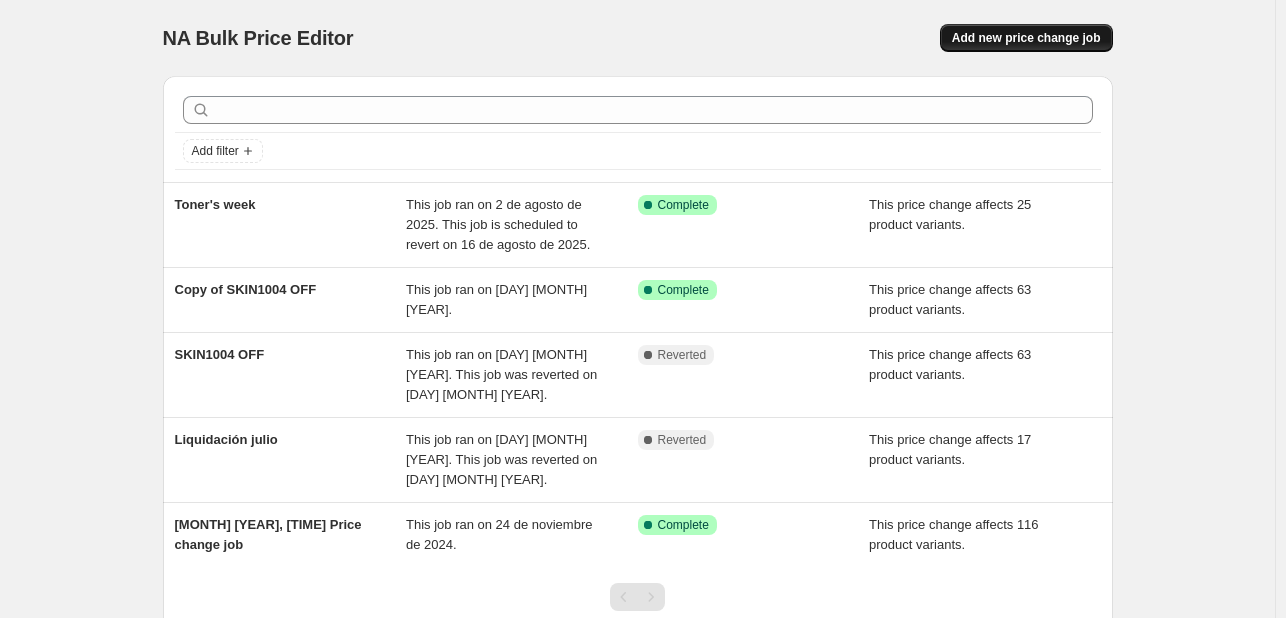 click on "Add new price change job" at bounding box center [1026, 38] 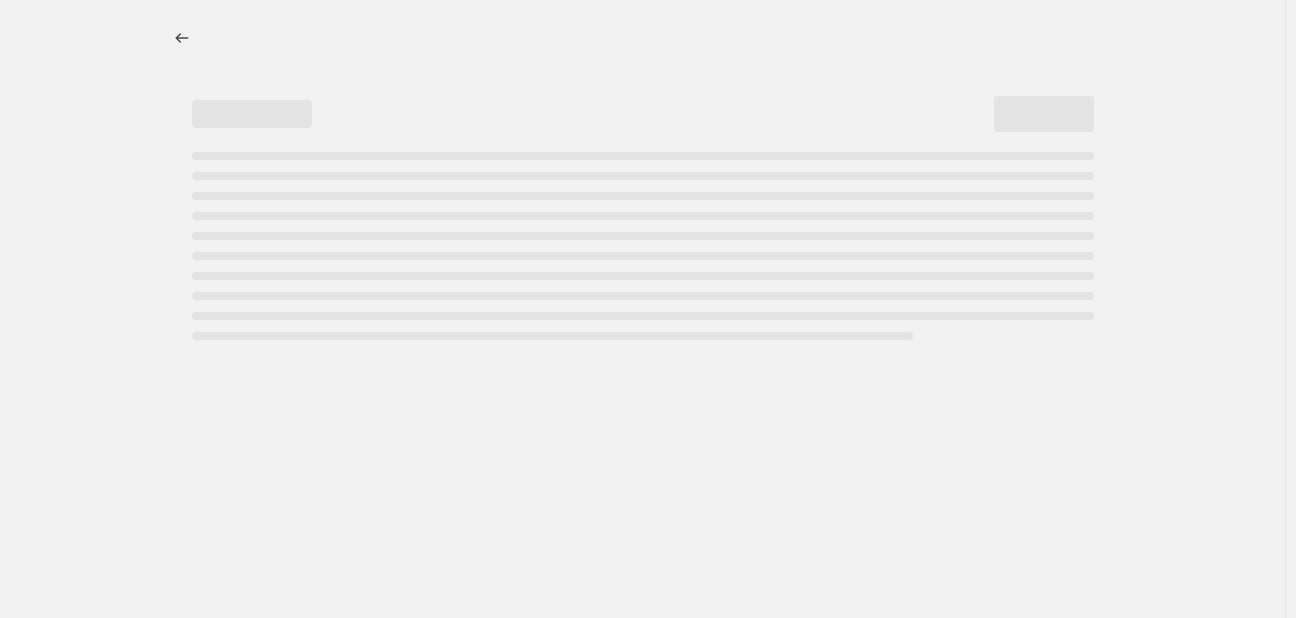 select on "percentage" 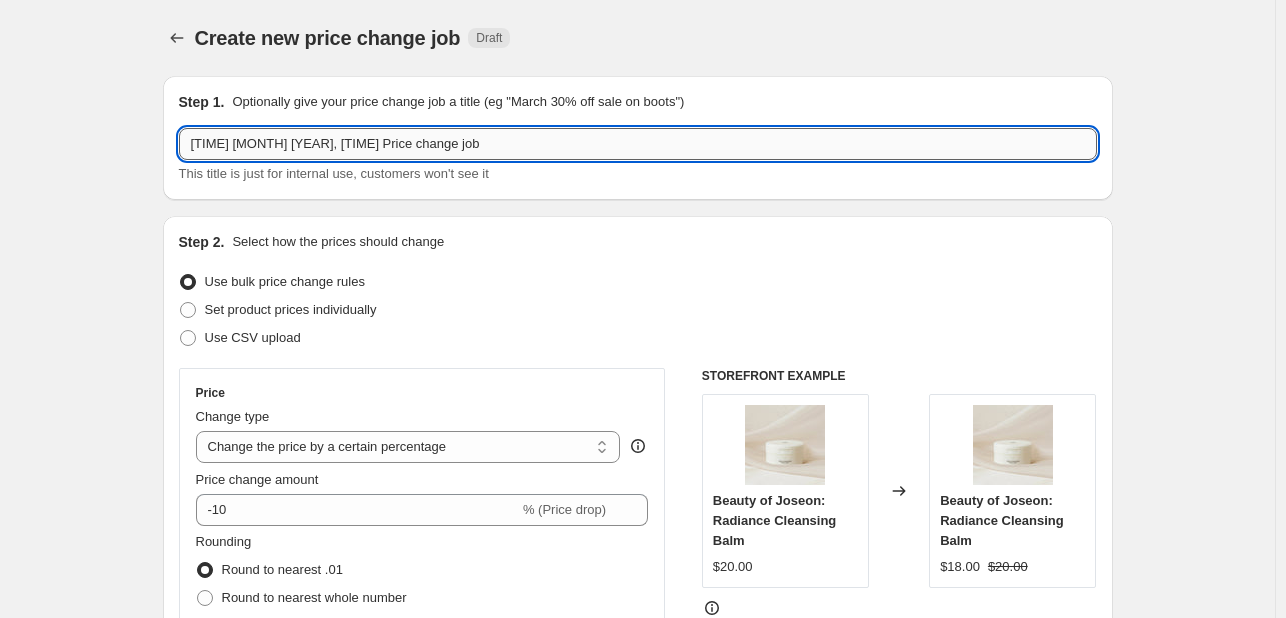 click on "[TIME] [MONTH] [YEAR], [TIME] Price change job" at bounding box center [638, 144] 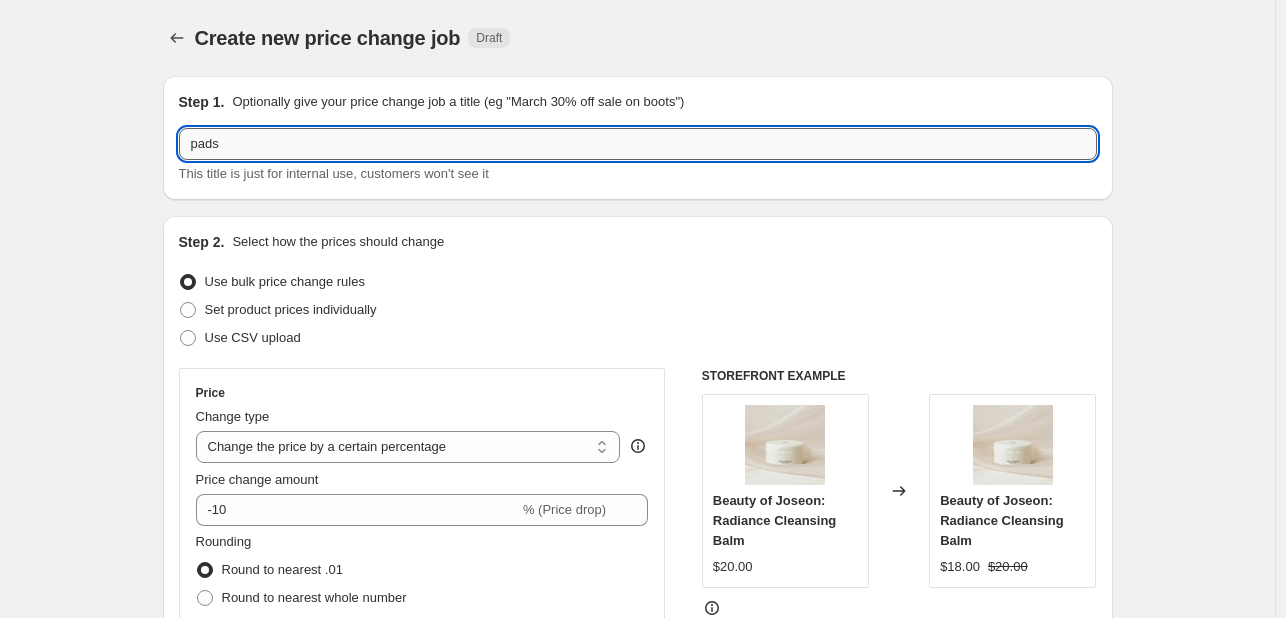 scroll, scrollTop: 200, scrollLeft: 0, axis: vertical 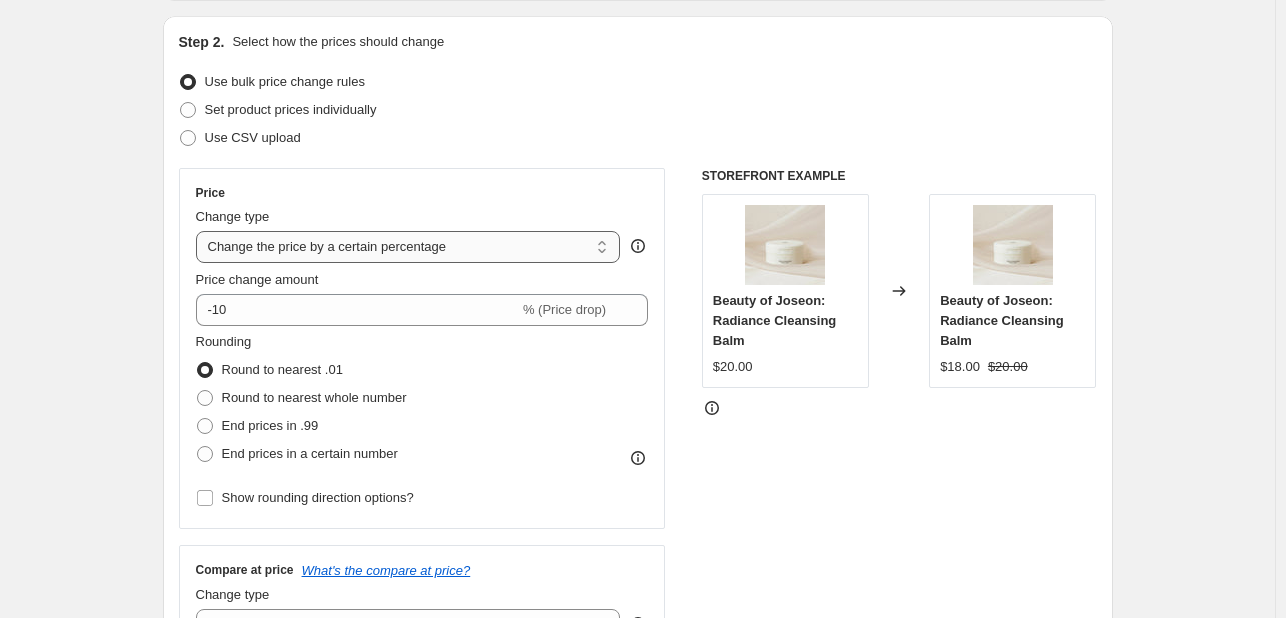 type on "pads" 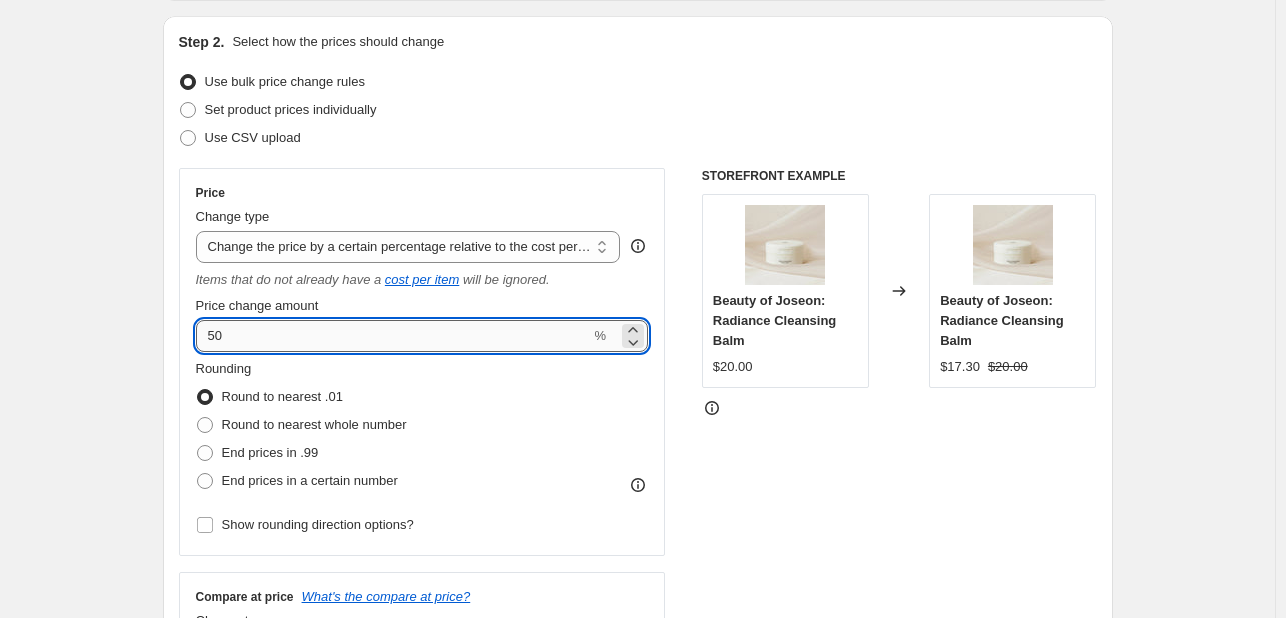 click on "50" at bounding box center [393, 336] 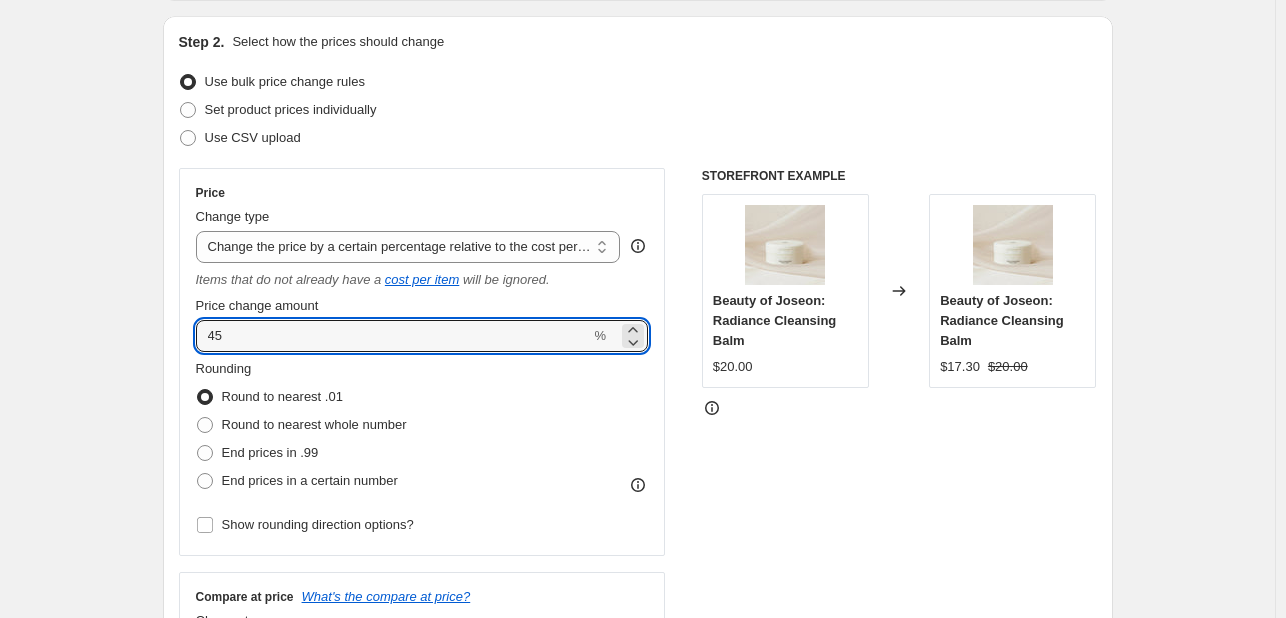 type on "45" 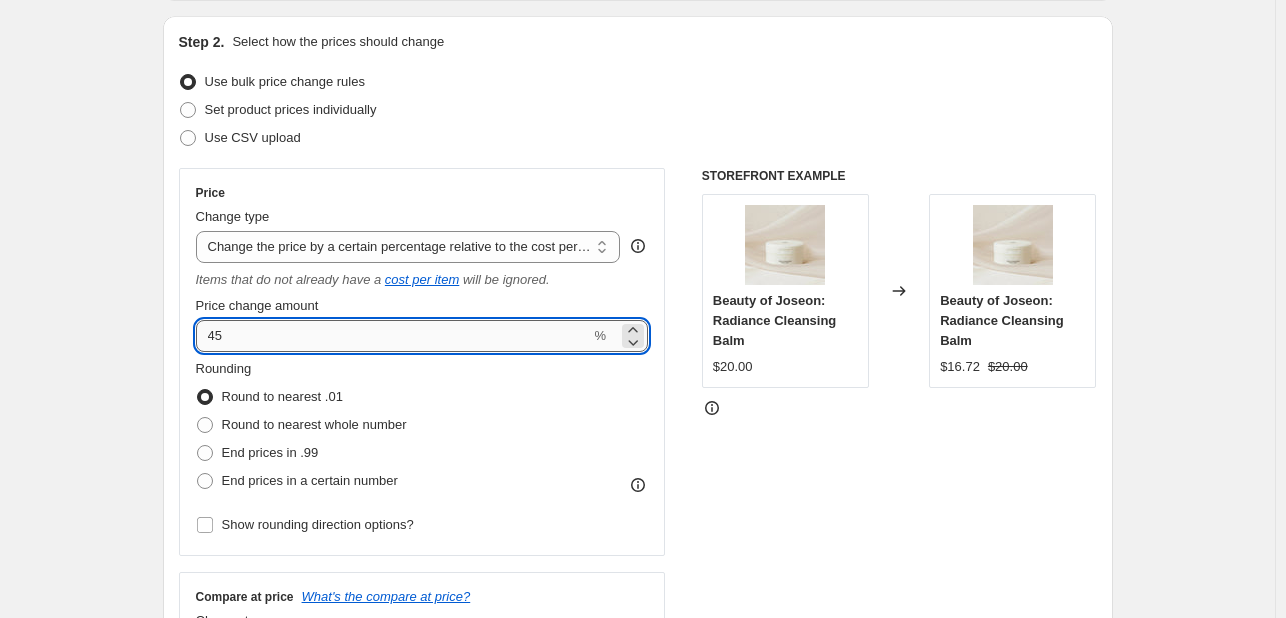 click on "45" at bounding box center [393, 336] 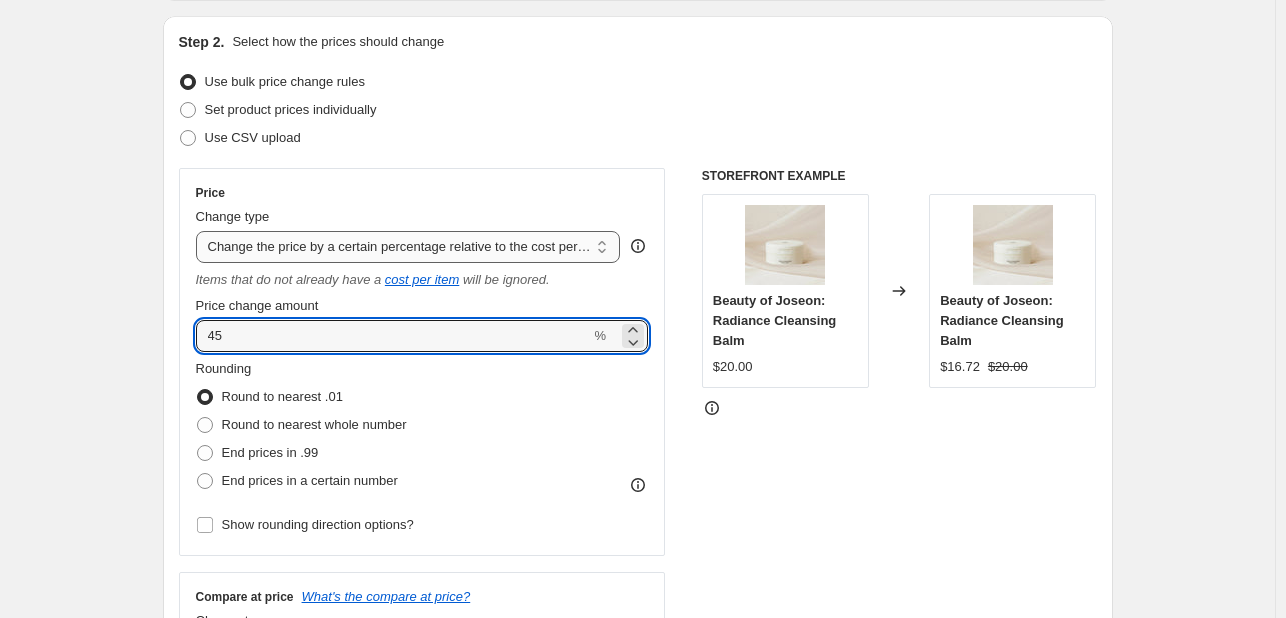 click on "Change the price to a certain amount Change the price by a certain amount Change the price by a certain percentage Change the price to the current compare at price (price before sale) Change the price by a certain amount relative to the compare at price Change the price by a certain percentage relative to the compare at price Don't change the price Change the price by a certain percentage relative to the cost per item Change price to certain cost margin" at bounding box center [408, 247] 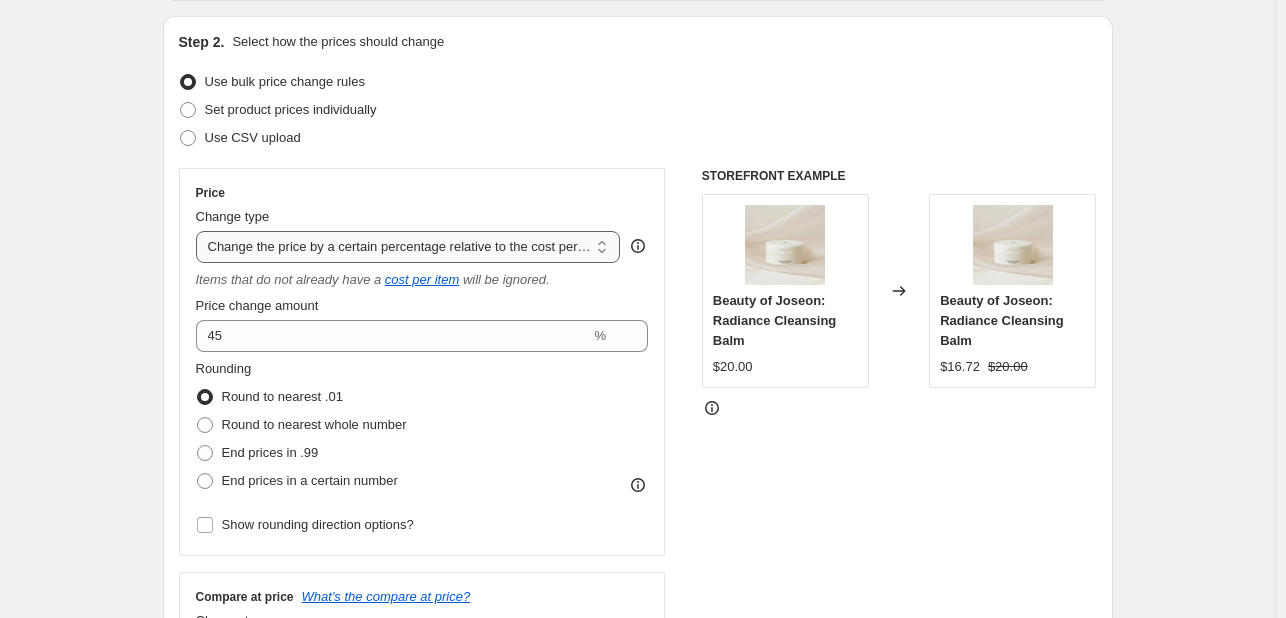 select on "margin" 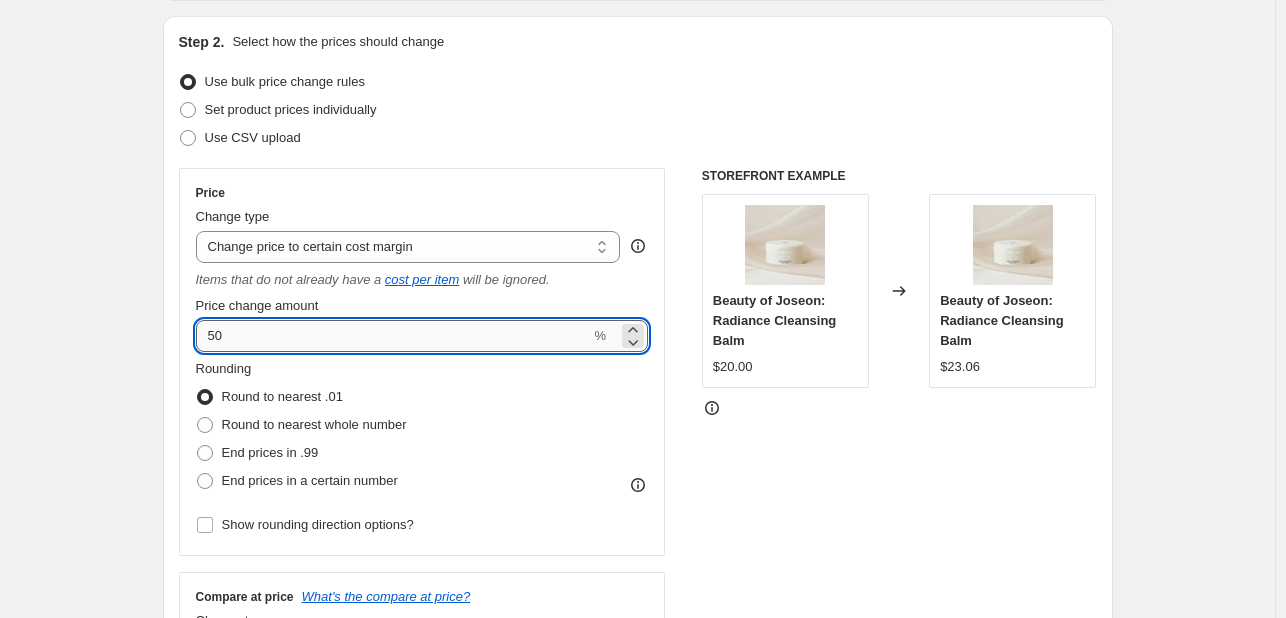 drag, startPoint x: 485, startPoint y: 335, endPoint x: 475, endPoint y: 336, distance: 10.049875 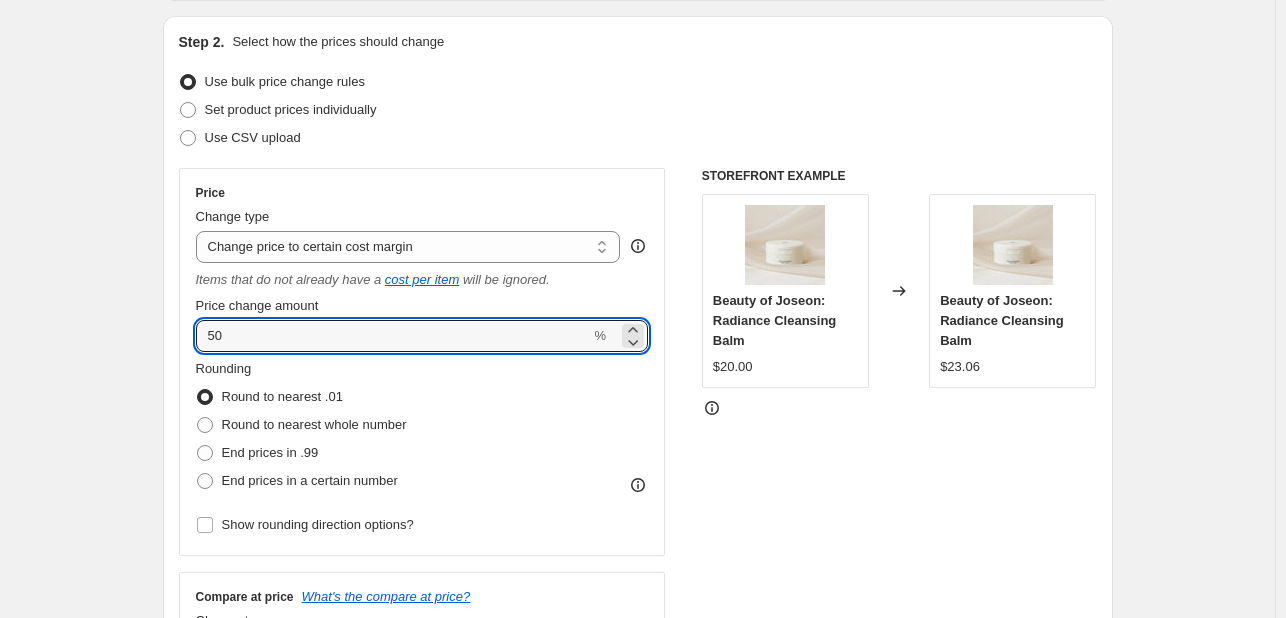 drag, startPoint x: 274, startPoint y: 333, endPoint x: 185, endPoint y: 333, distance: 89 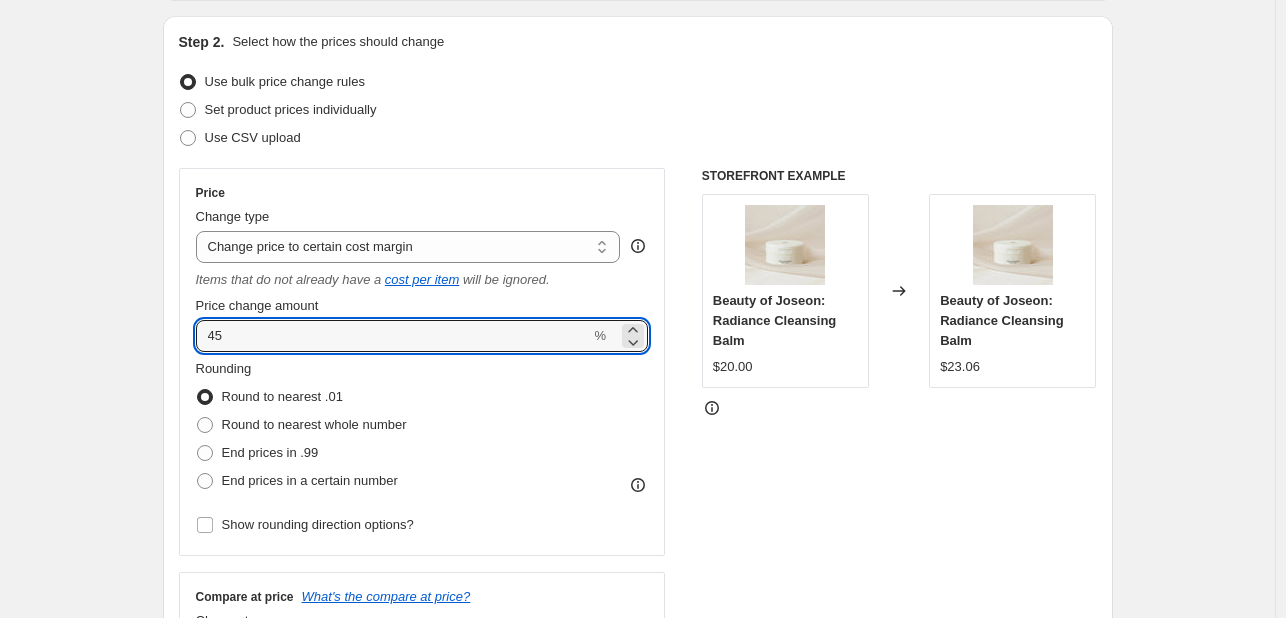 type on "45" 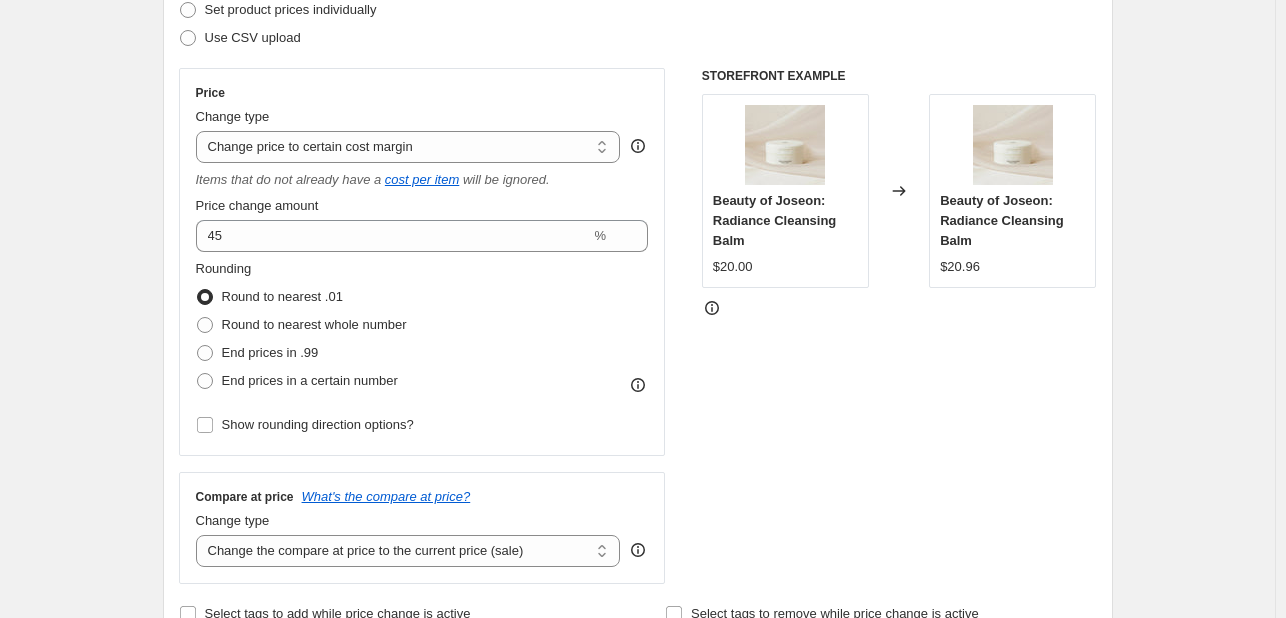 scroll, scrollTop: 400, scrollLeft: 0, axis: vertical 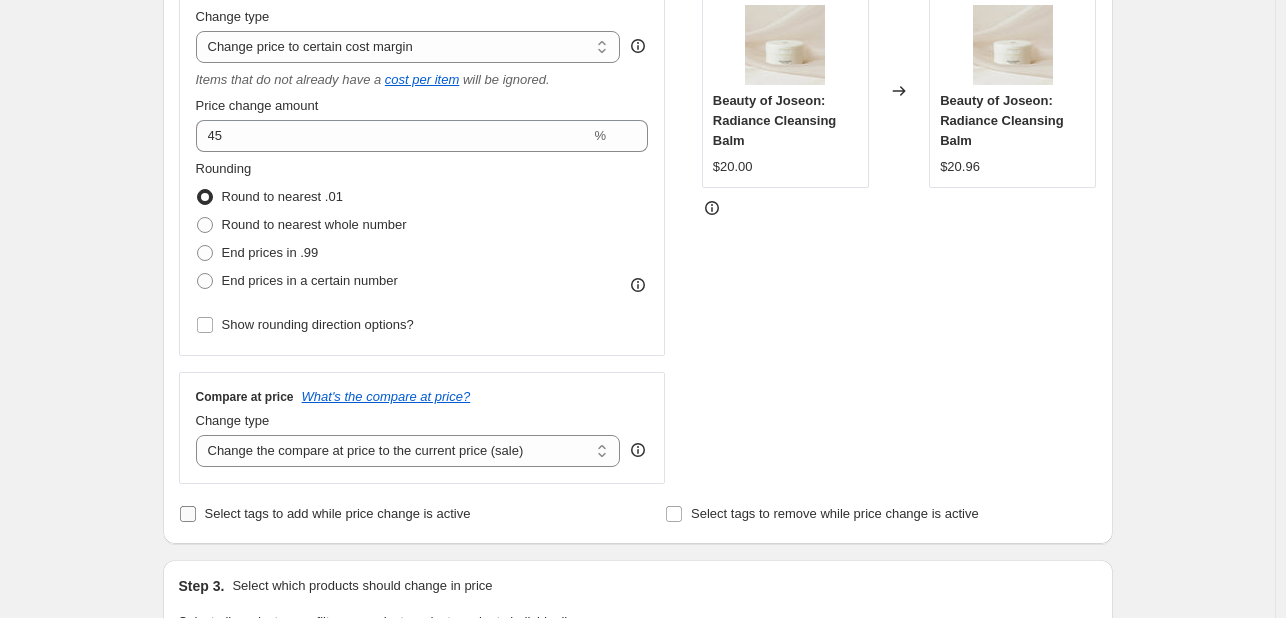 click on "Select tags to add while price change is active" at bounding box center (338, 513) 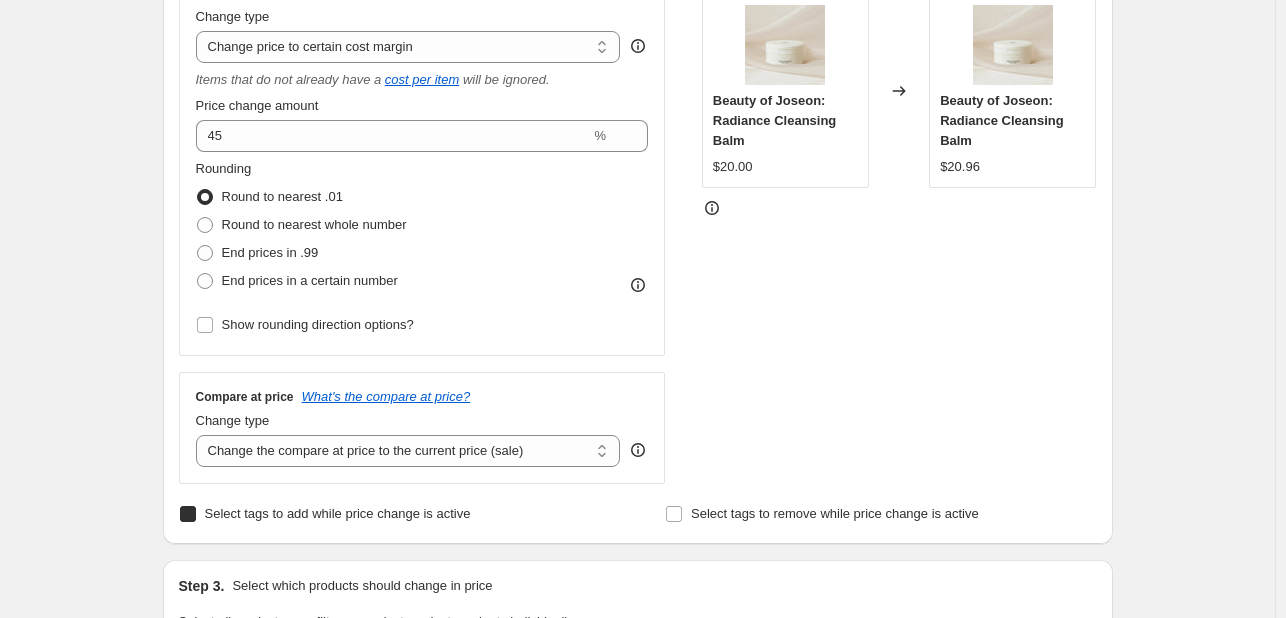 checkbox on "true" 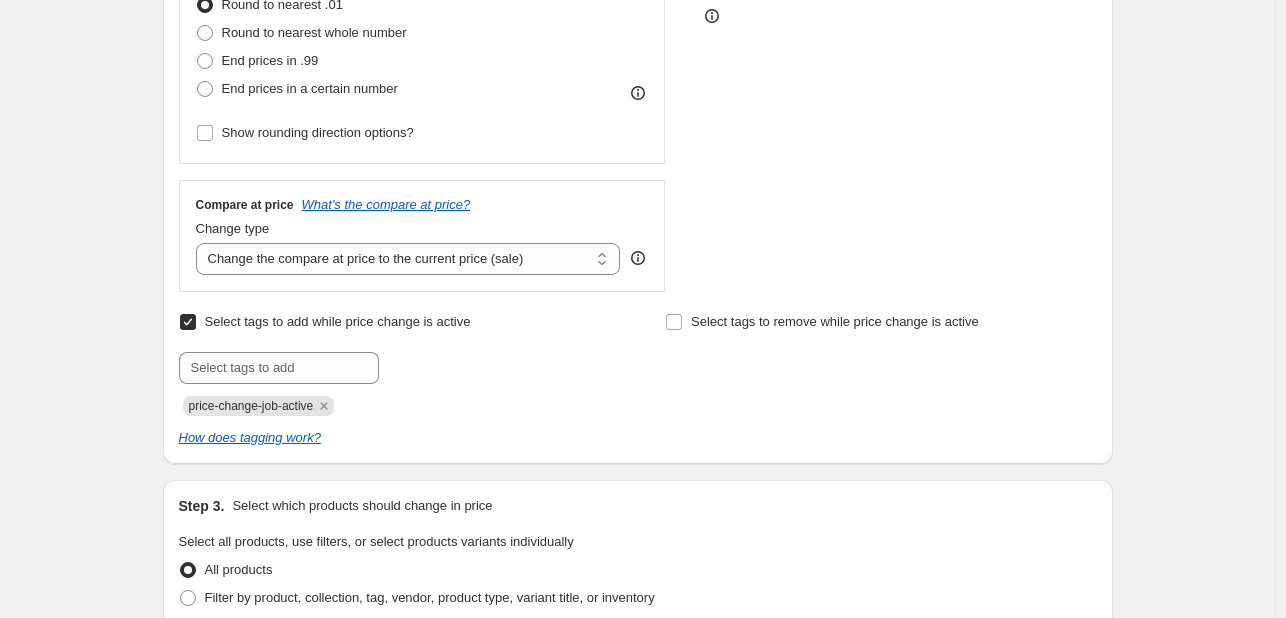scroll, scrollTop: 600, scrollLeft: 0, axis: vertical 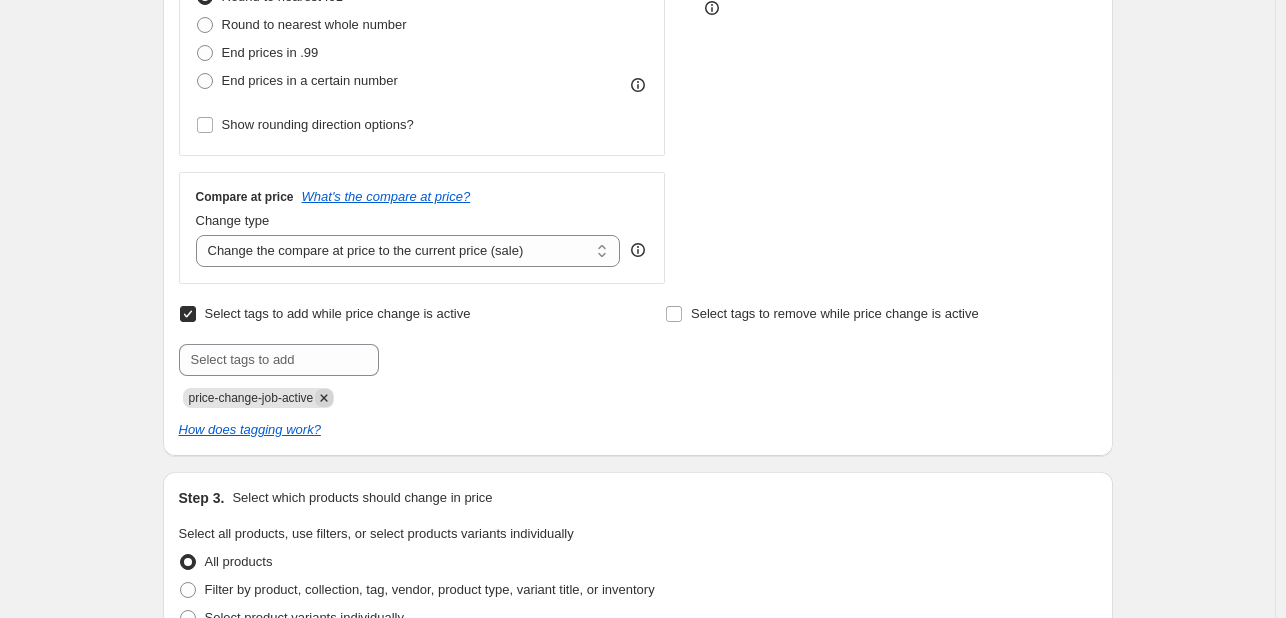 click 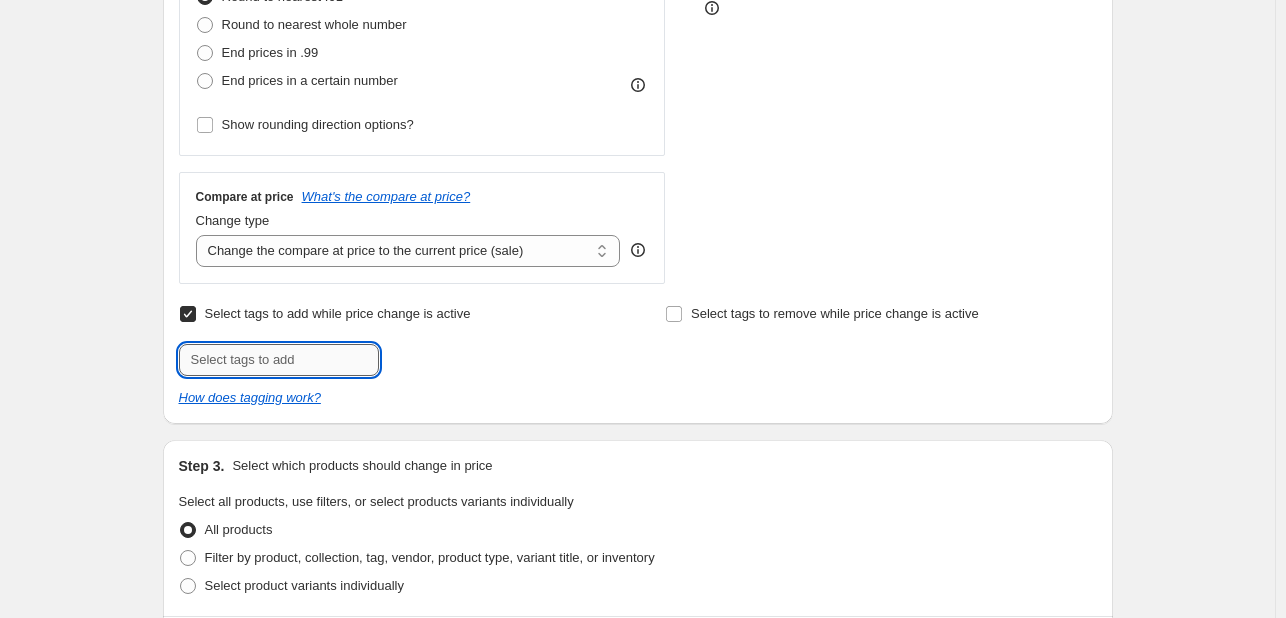 click at bounding box center (279, 360) 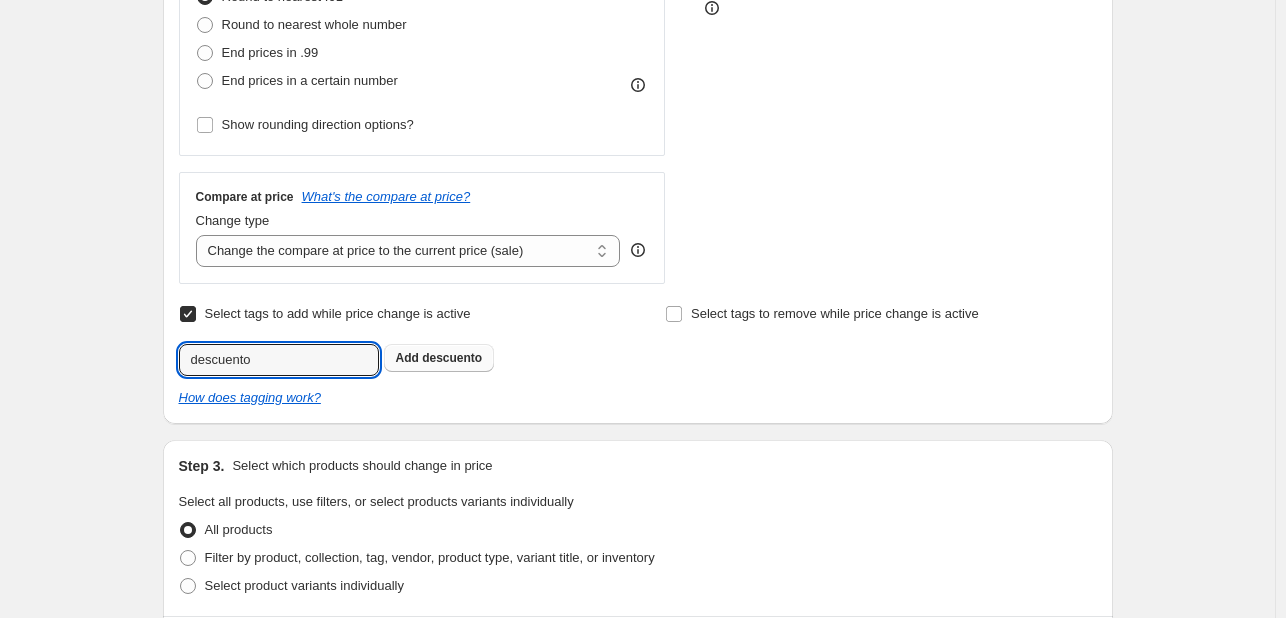 click on "descuento" at bounding box center (452, 358) 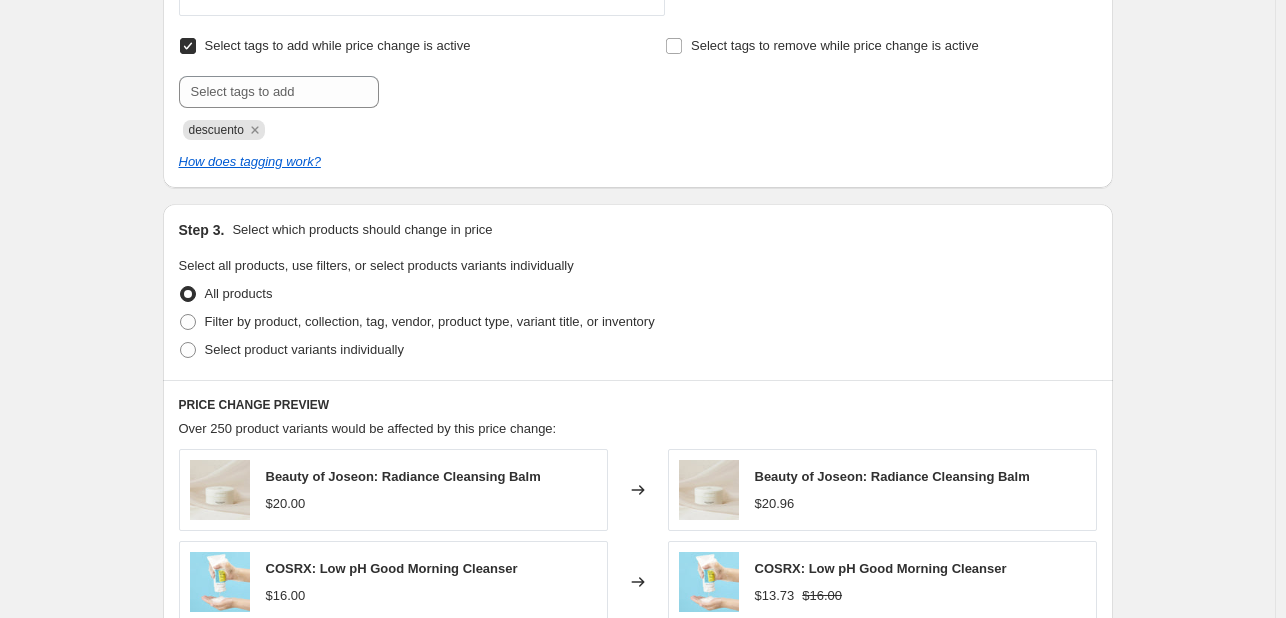 scroll, scrollTop: 1000, scrollLeft: 0, axis: vertical 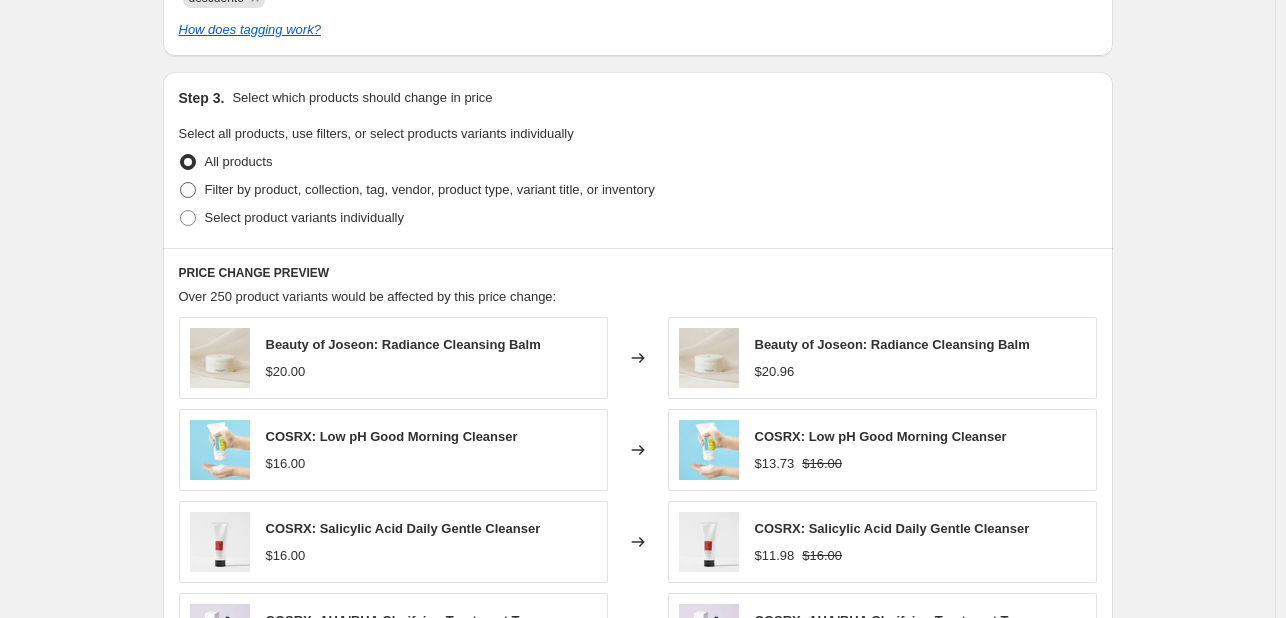 click on "Filter by product, collection, tag, vendor, product type, variant title, or inventory" at bounding box center [430, 189] 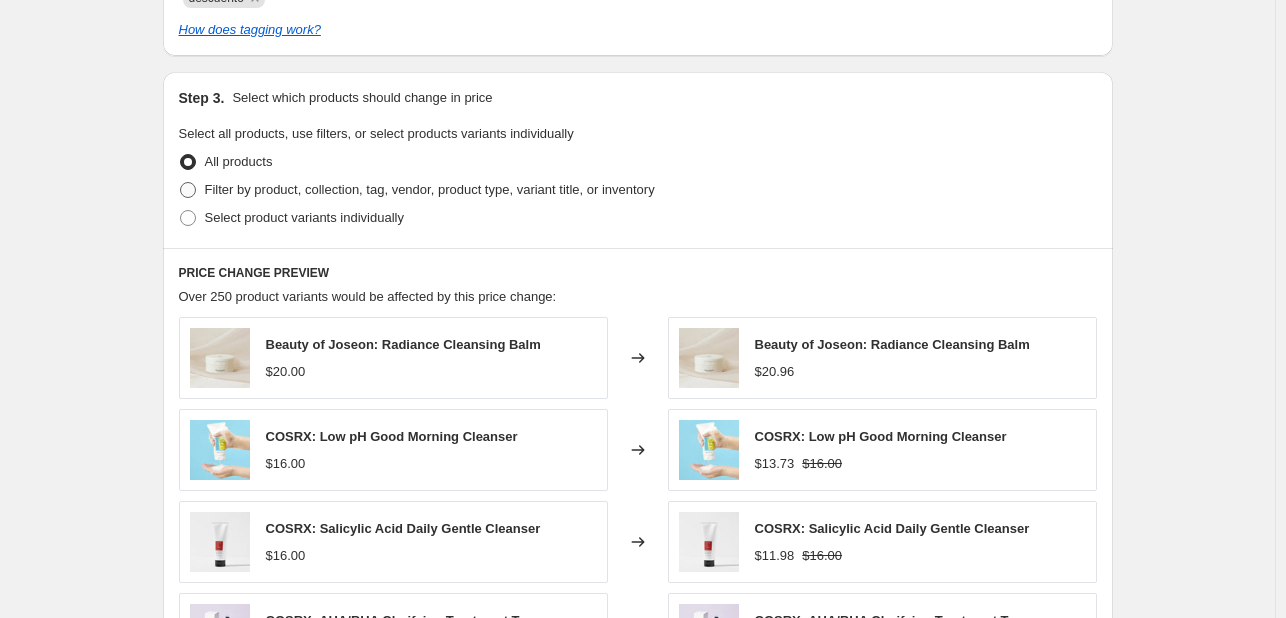 radio on "true" 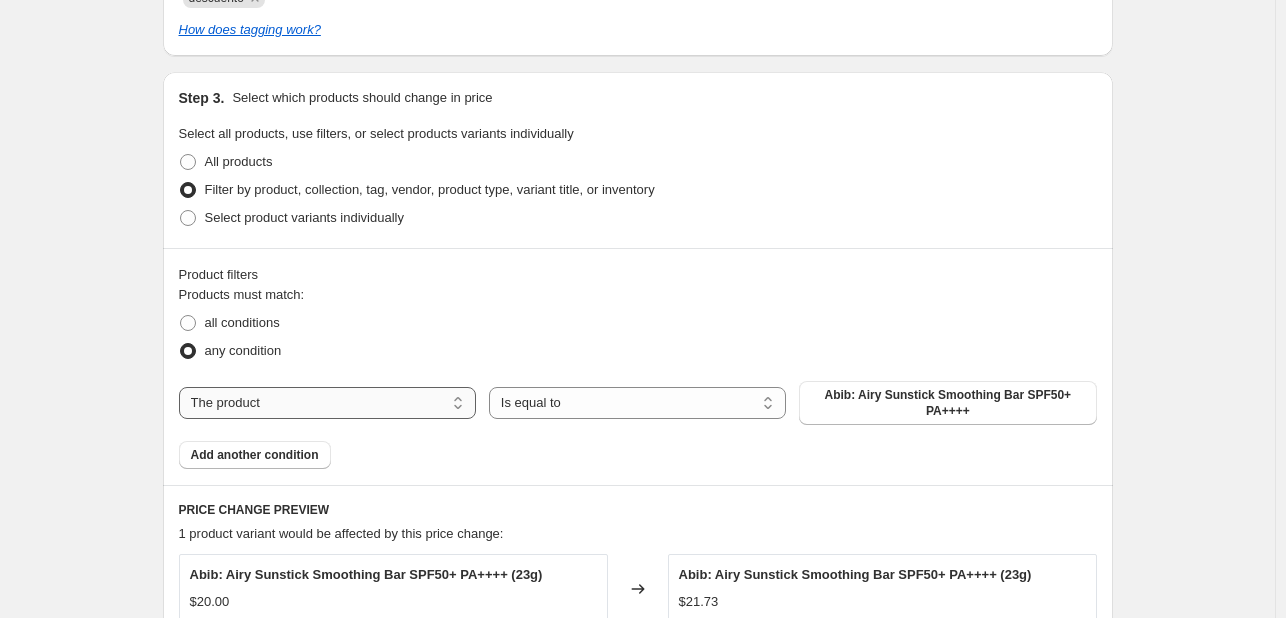 click on "The product The product's collection The product's tag The product's vendor The product's type The product's status The variant's title Inventory quantity" at bounding box center (327, 403) 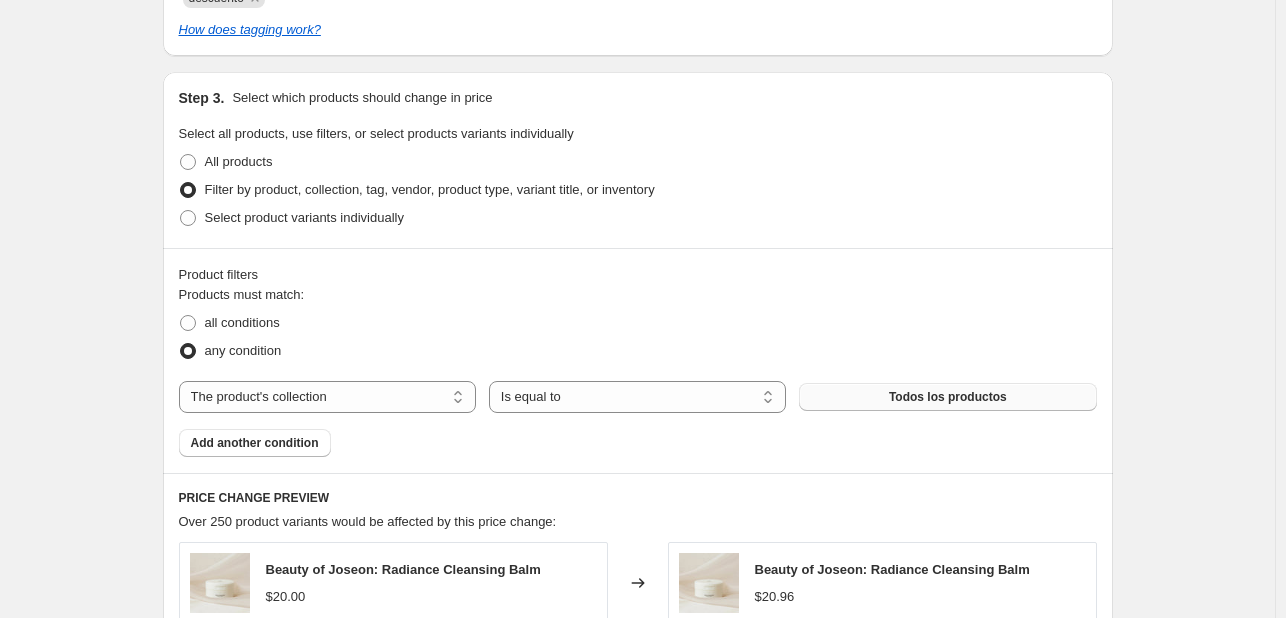 click on "Todos los productos" at bounding box center [948, 397] 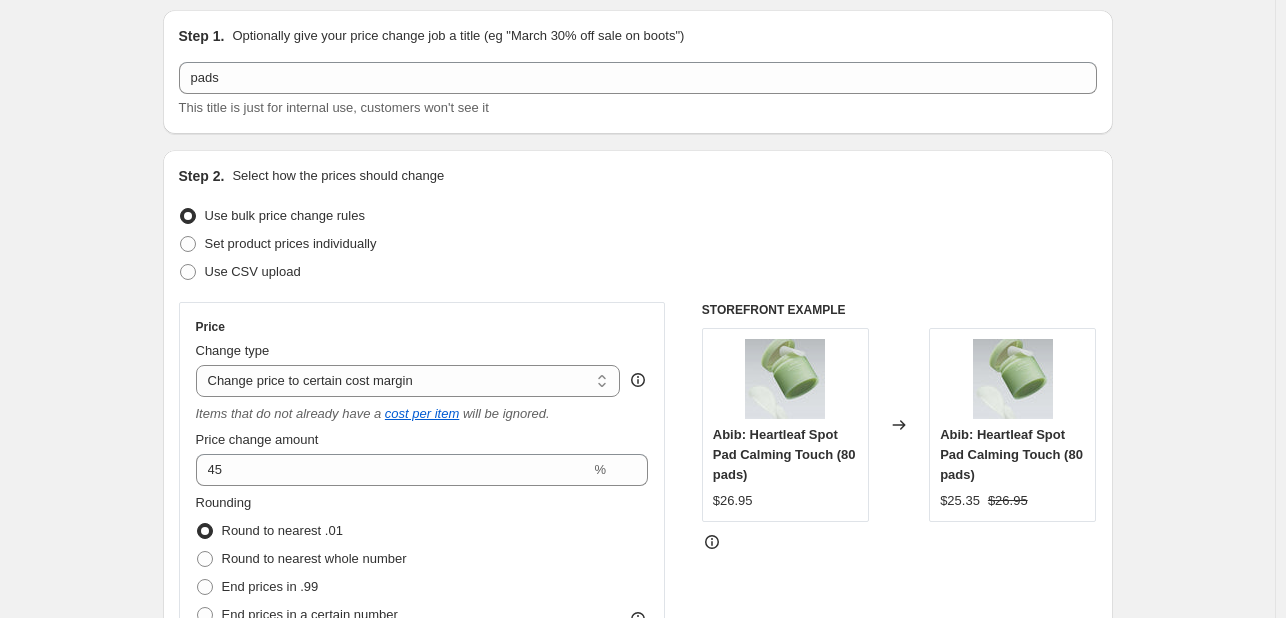 scroll, scrollTop: 306, scrollLeft: 0, axis: vertical 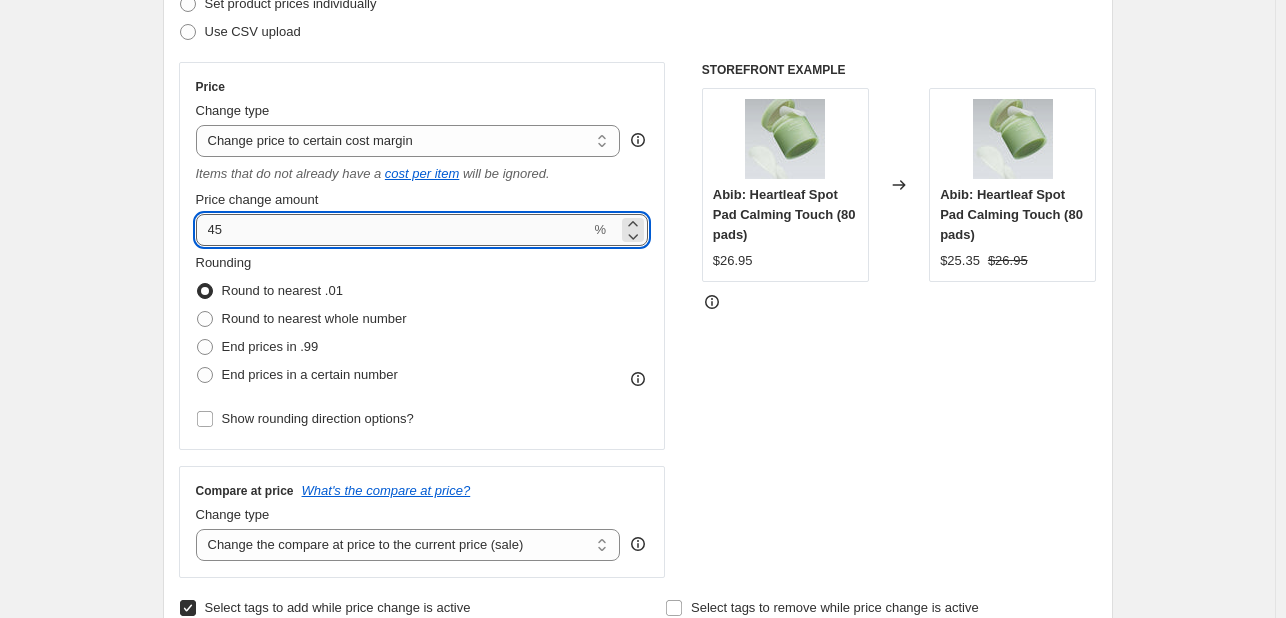 click on "45" at bounding box center [393, 230] 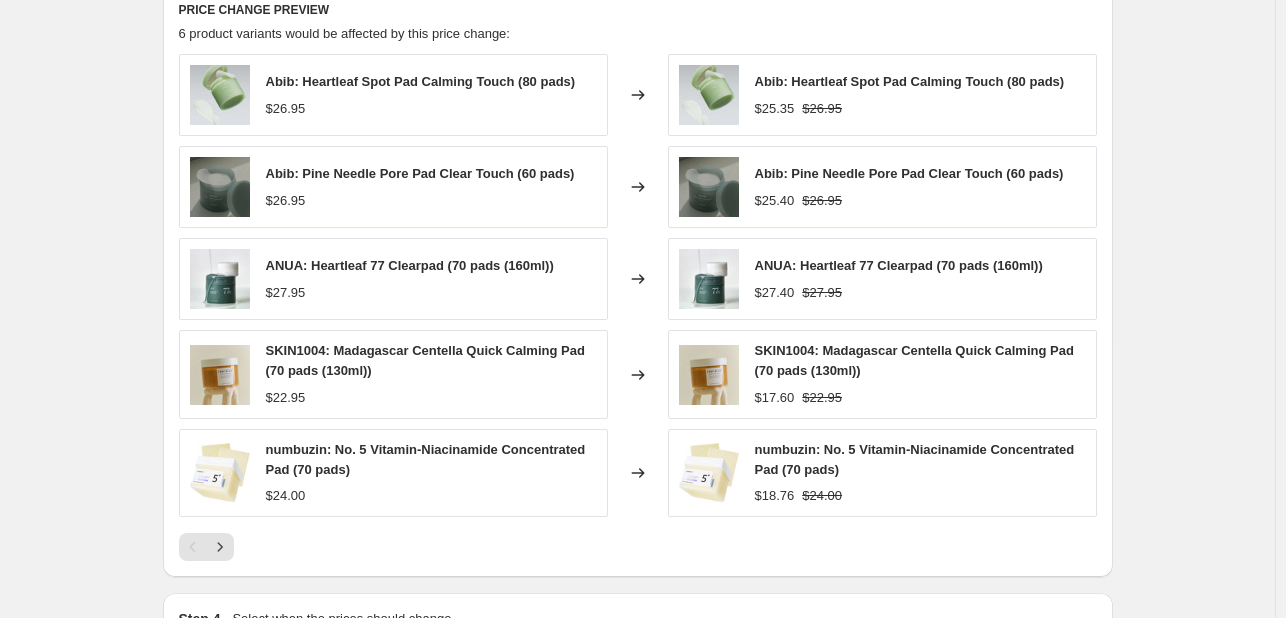 scroll, scrollTop: 1508, scrollLeft: 0, axis: vertical 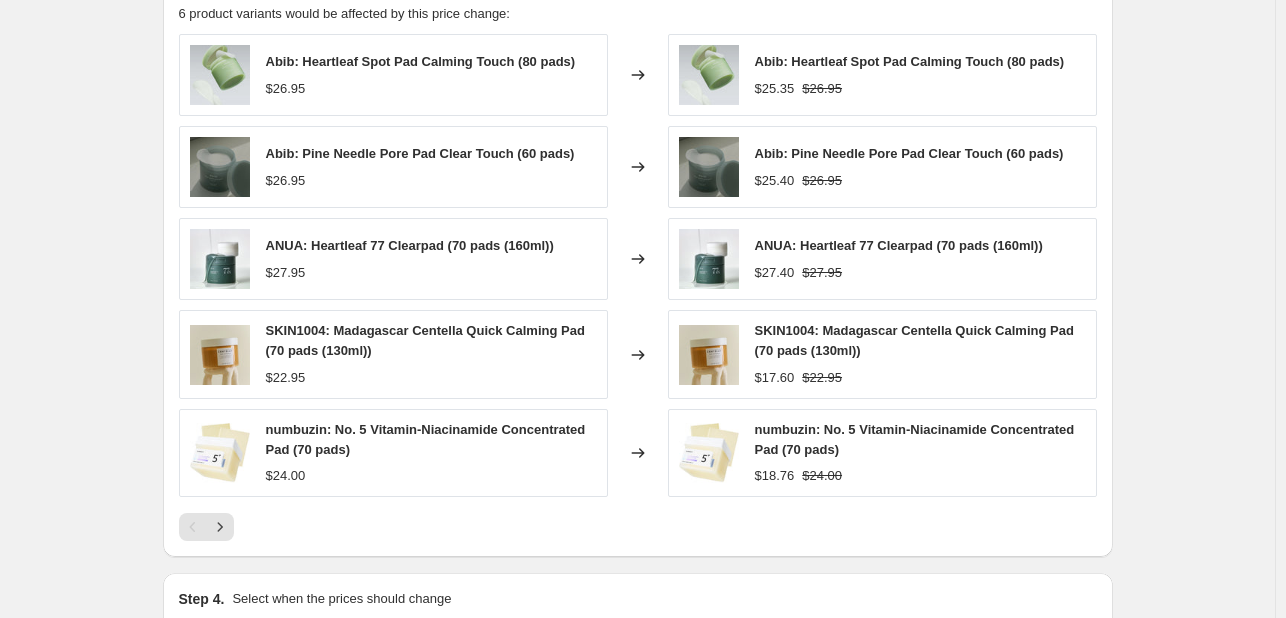 type on "40" 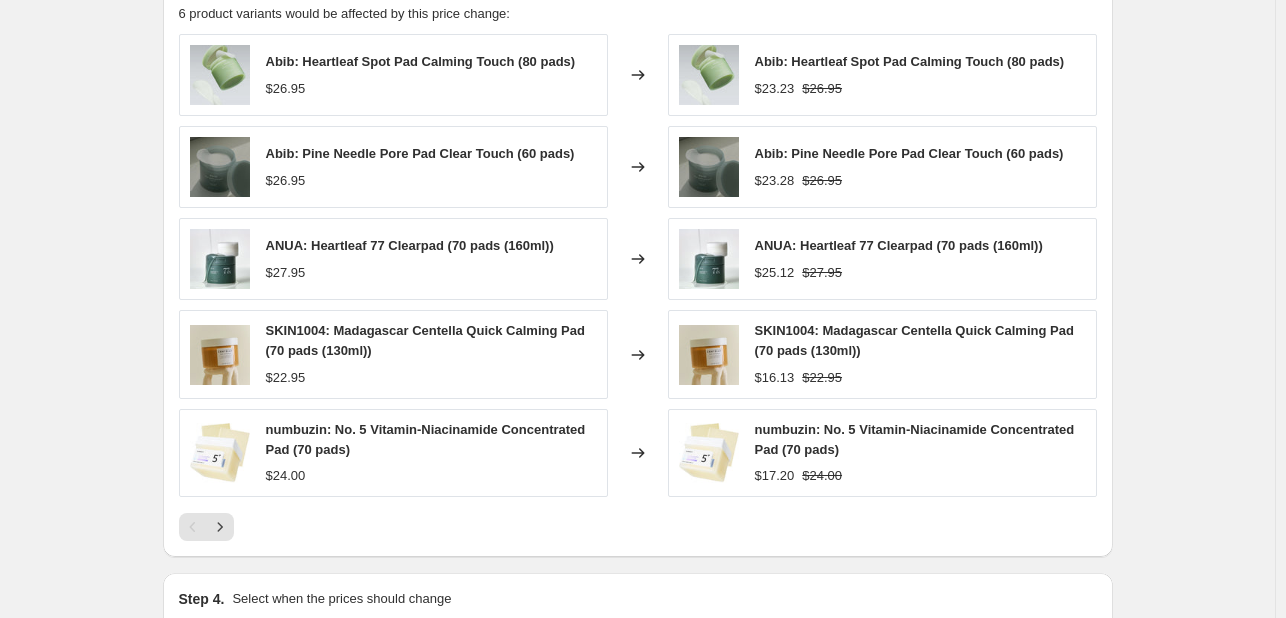 click on "Create new price change job. This page is ready Create new price change job Draft Step 1. Optionally give your price change job a title (eg "March 30% off sale on boots") pads This title is just for internal use, customers won't see it Step 2. Select how the prices should change Use bulk price change rules Set product prices individually Use CSV upload Price Change type Change the price to a certain amount Change the price by a certain amount Change the price by a certain percentage Change the price to the current compare at price (price before sale) Change the price by a certain amount relative to the compare at price Change the price by a certain percentage relative to the compare at price Don't change the price Change the price by a certain percentage relative to the cost per item Change price to certain cost margin Change price to certain cost margin Items that do not already have a   cost per item   will be ignored. Price change amount 40 % Rounding Round to nearest .01 Round to nearest whole number" at bounding box center (637, -321) 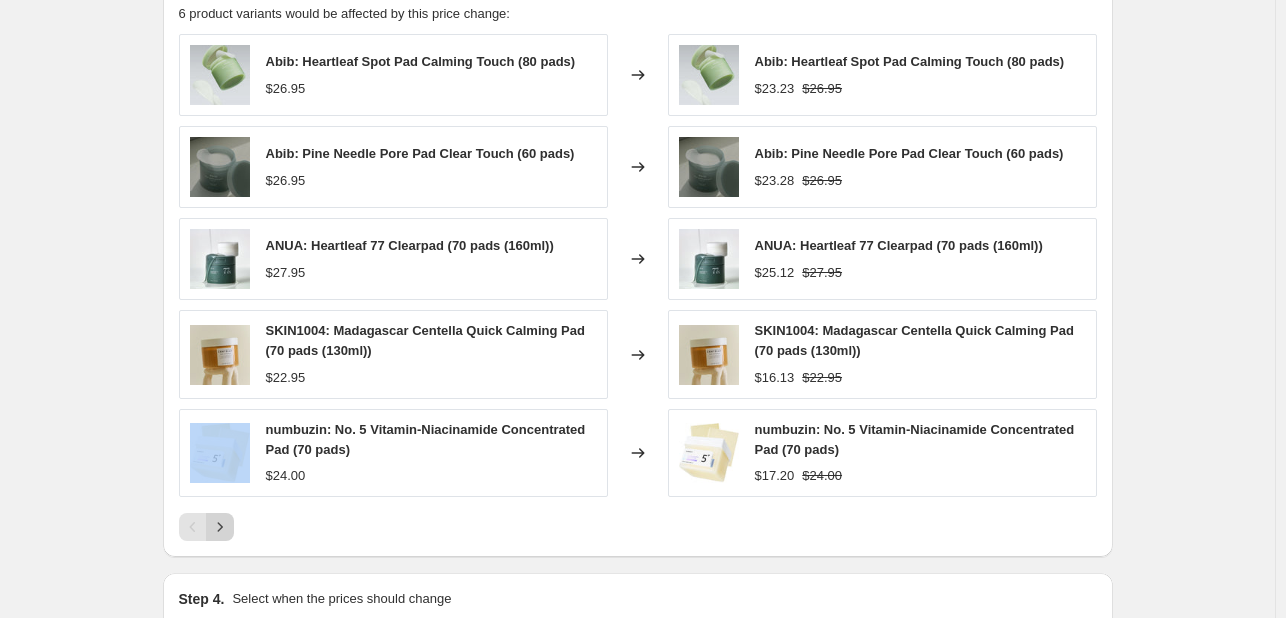 click at bounding box center [220, 527] 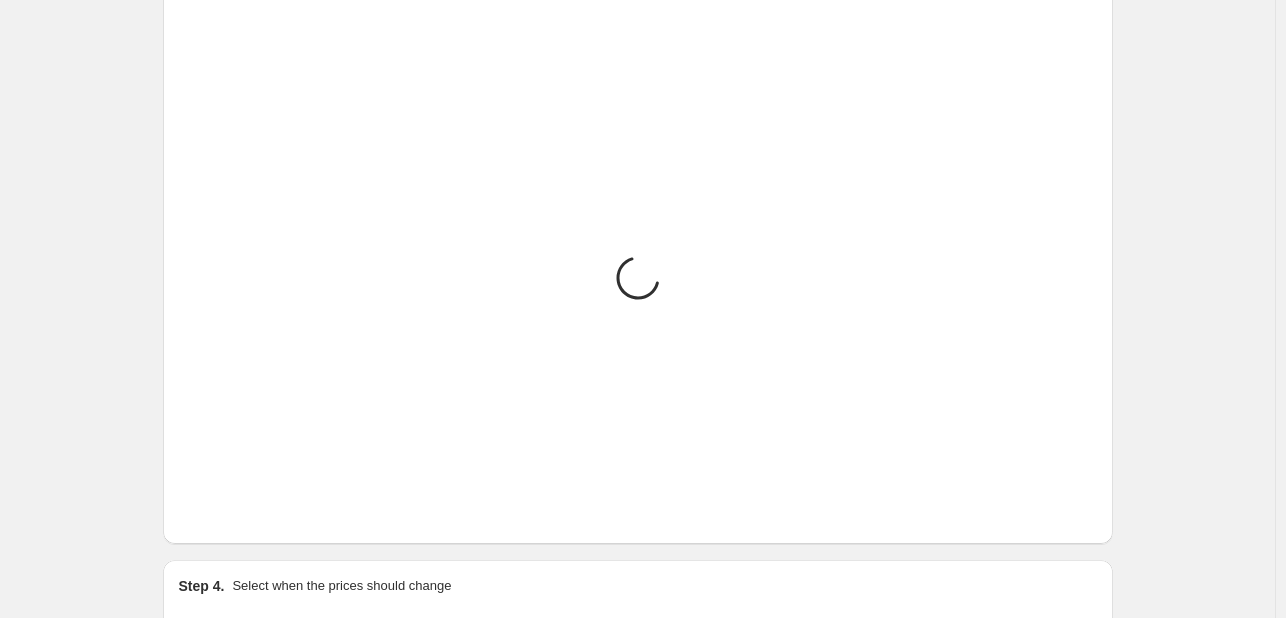 scroll, scrollTop: 1383, scrollLeft: 0, axis: vertical 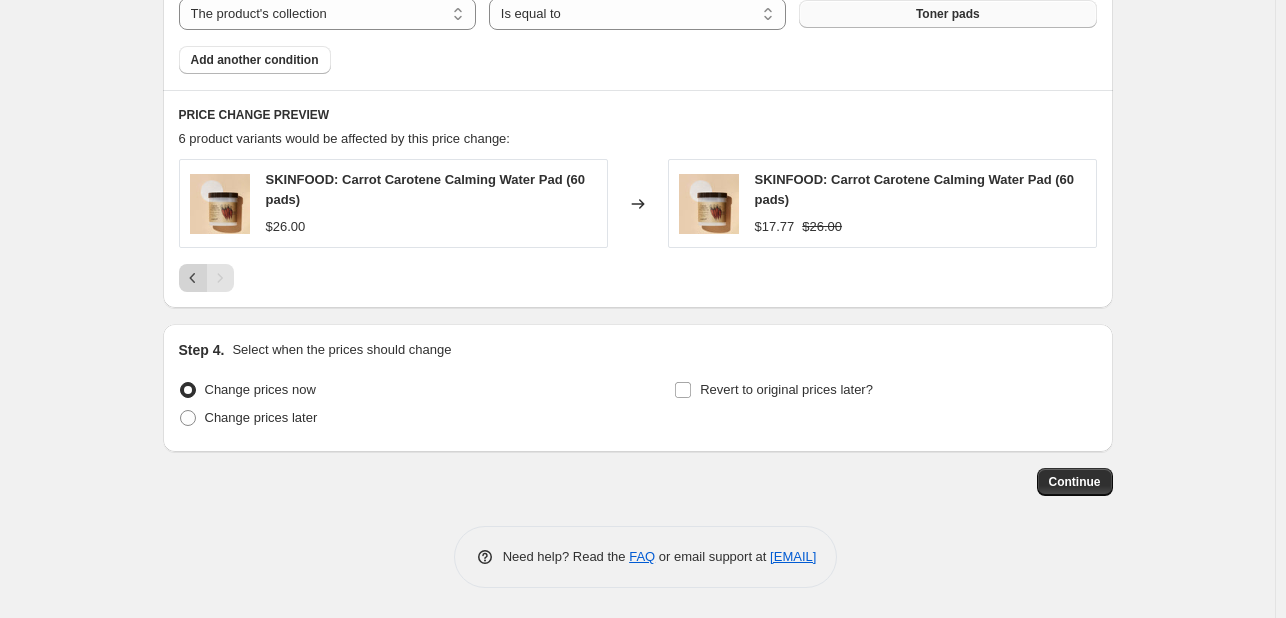 click 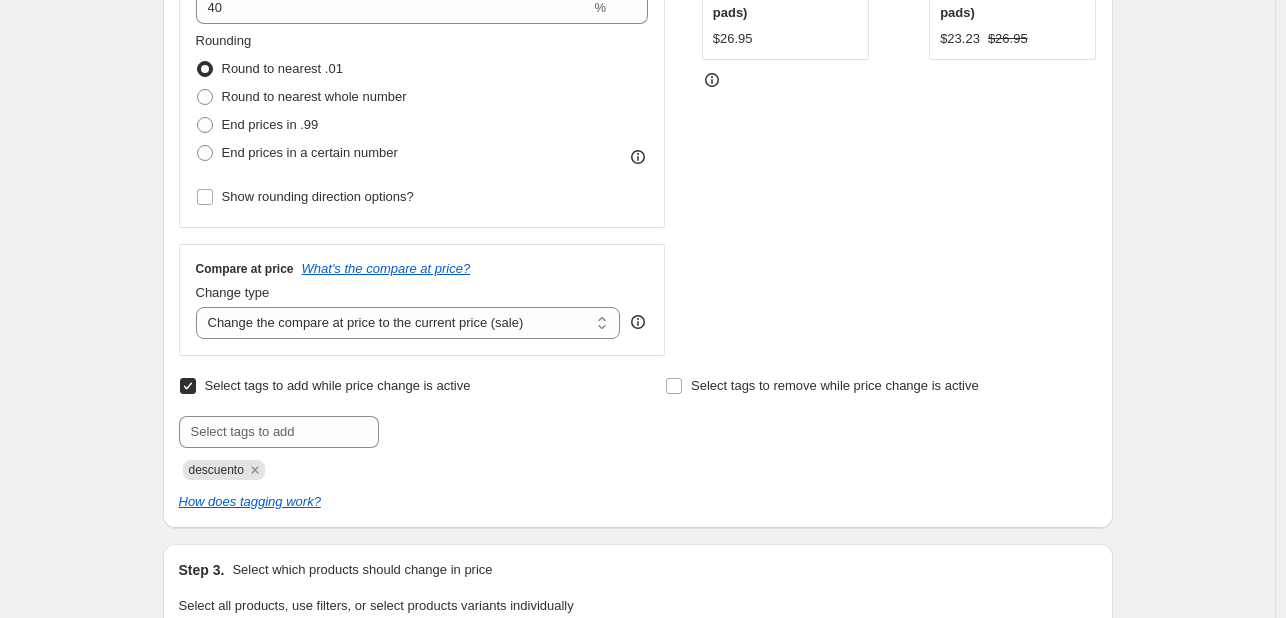 scroll, scrollTop: 436, scrollLeft: 0, axis: vertical 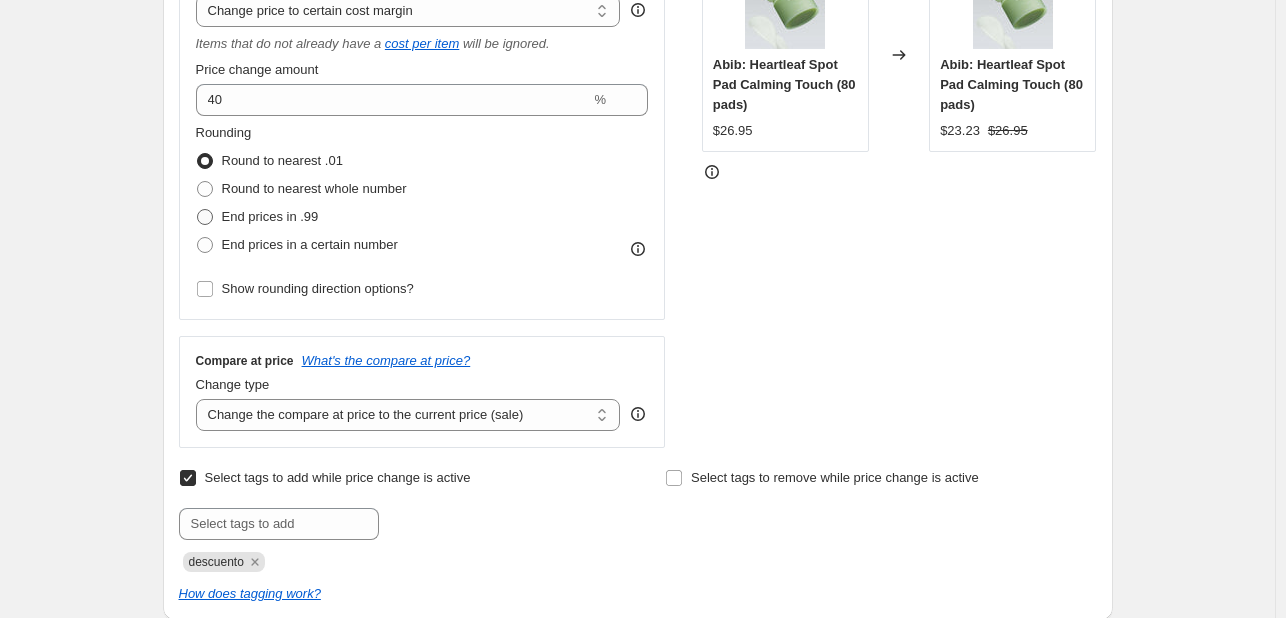 click on "End prices in .99" at bounding box center (270, 216) 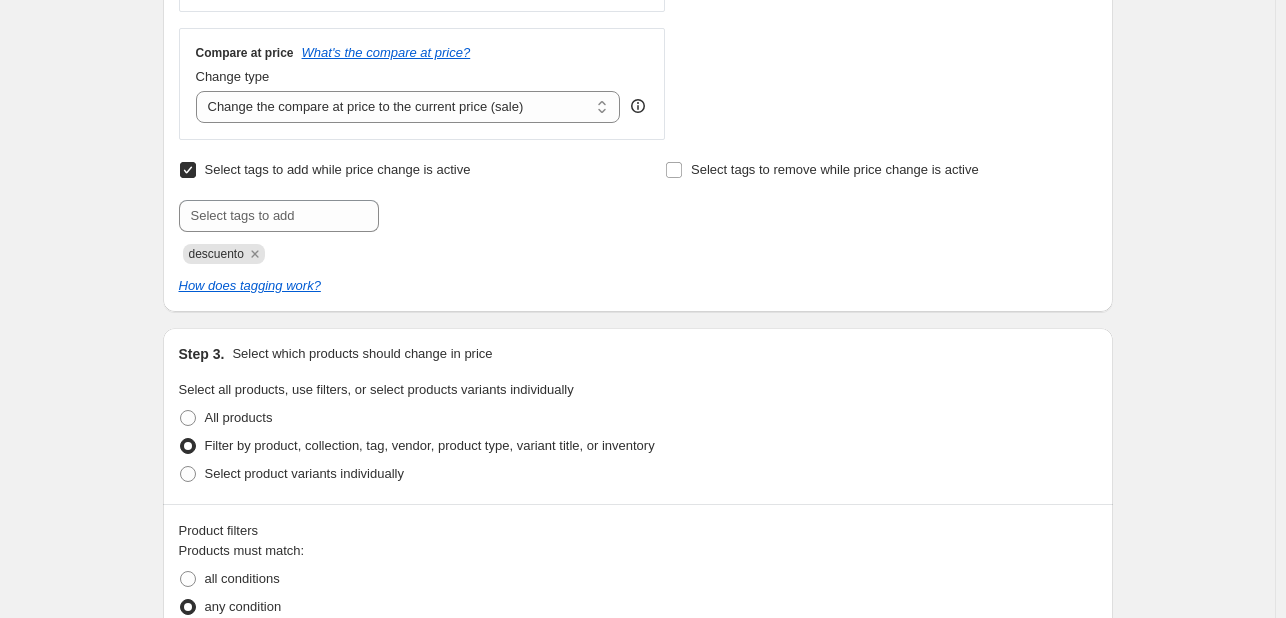 scroll, scrollTop: 444, scrollLeft: 0, axis: vertical 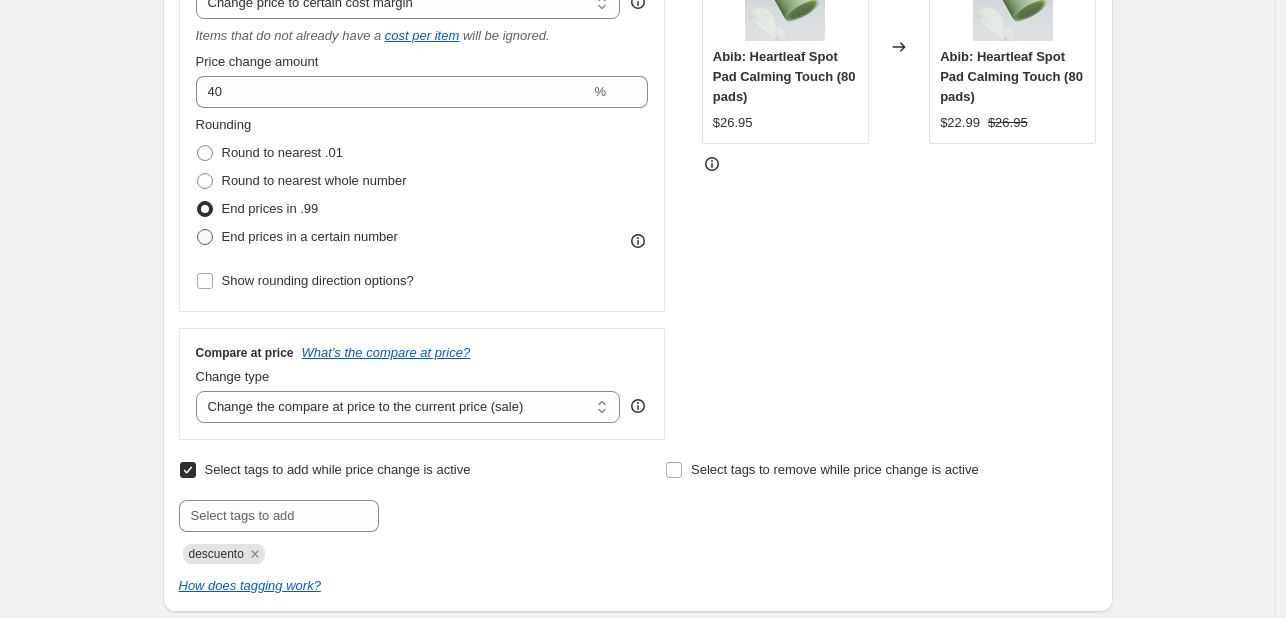 click on "End prices in a certain number" at bounding box center [310, 236] 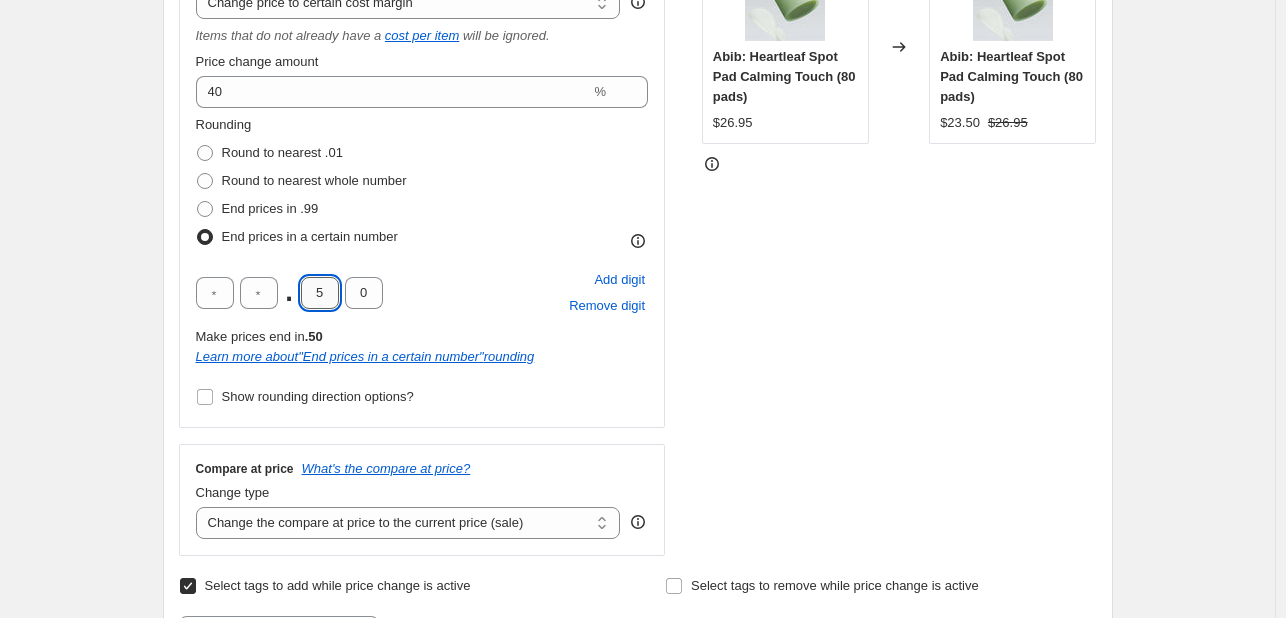 drag, startPoint x: 336, startPoint y: 288, endPoint x: 315, endPoint y: 293, distance: 21.587032 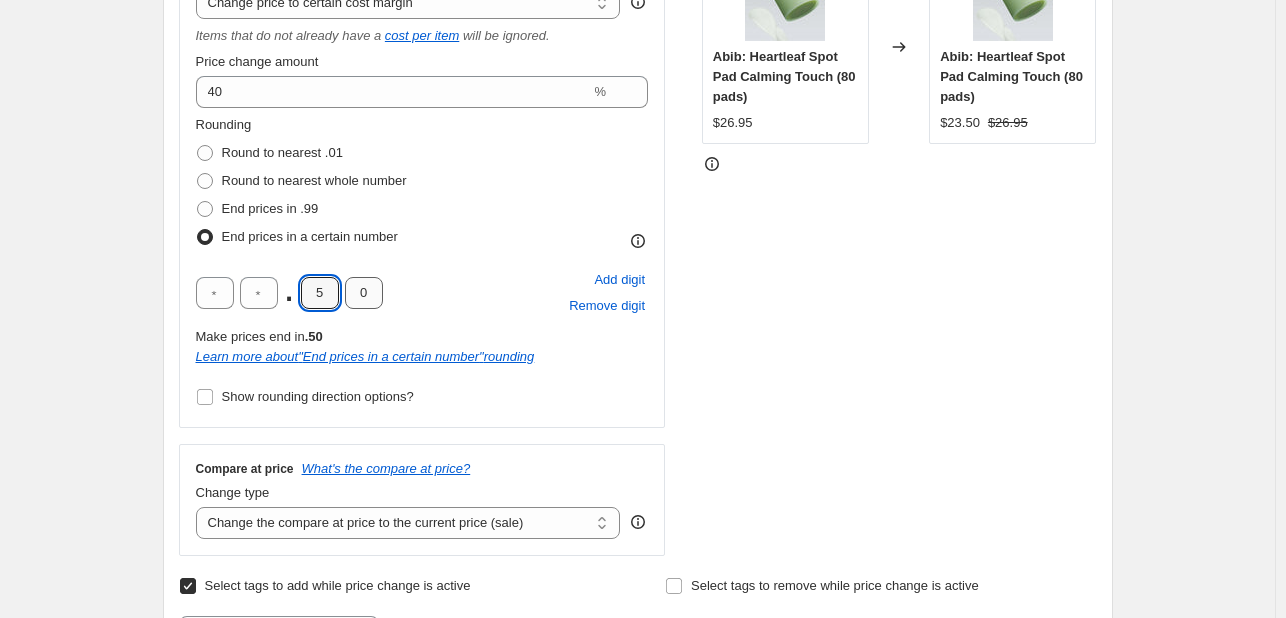 type on "9" 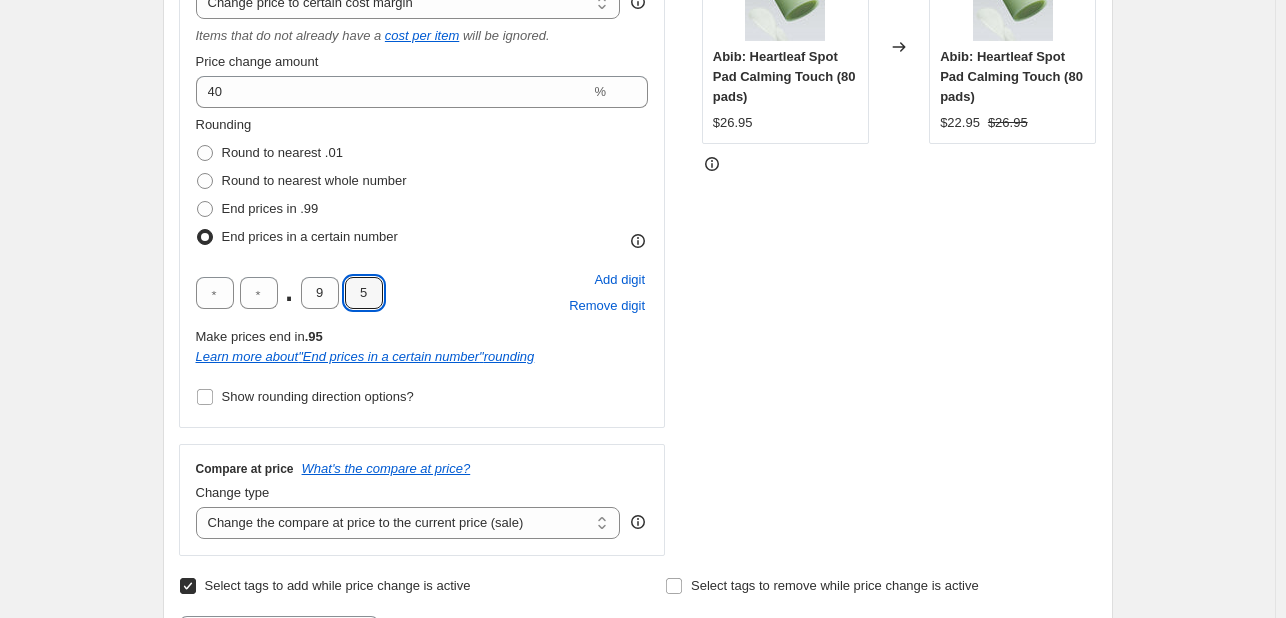 type on "5" 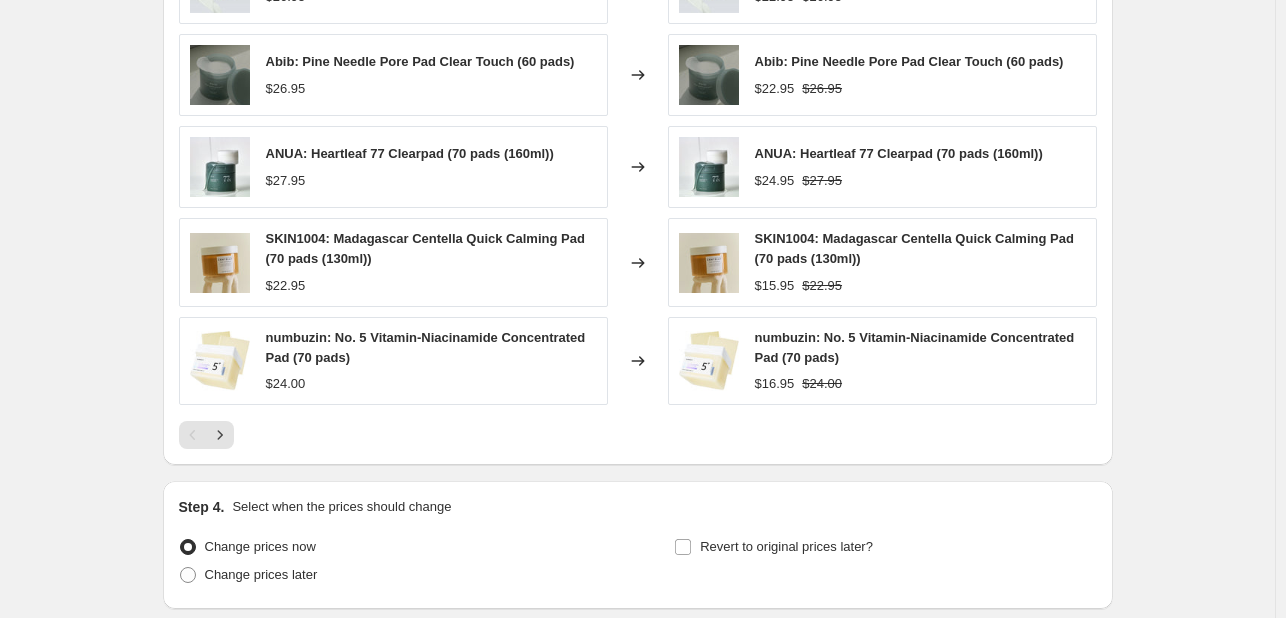 scroll, scrollTop: 1572, scrollLeft: 0, axis: vertical 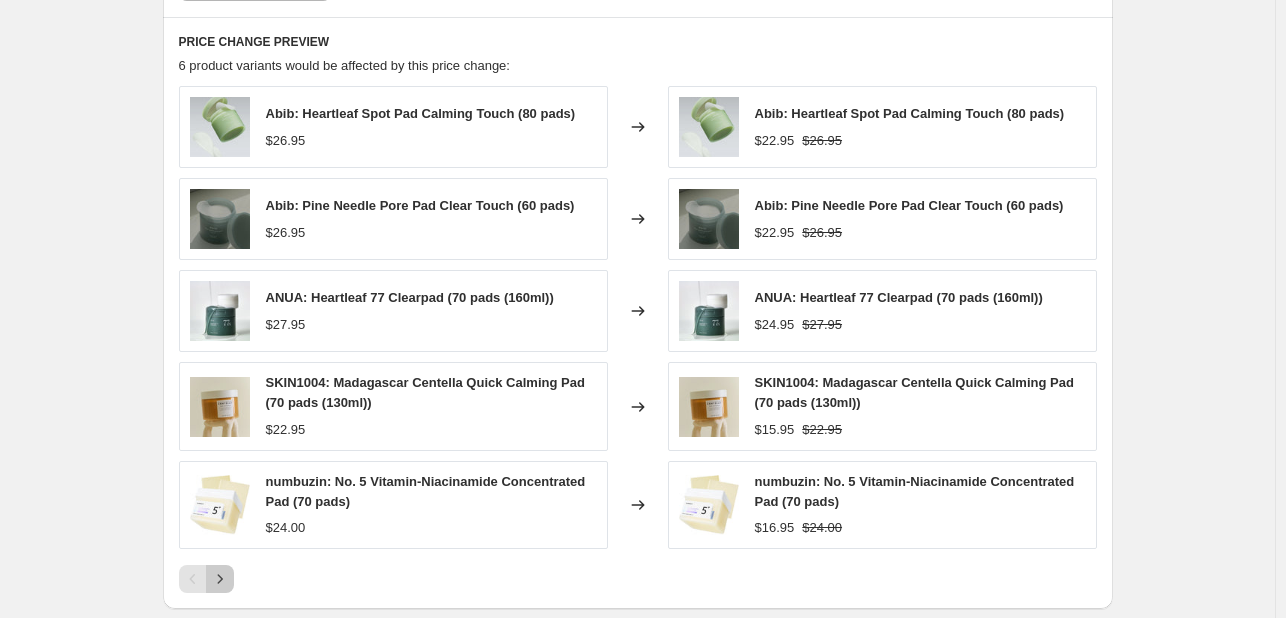 click 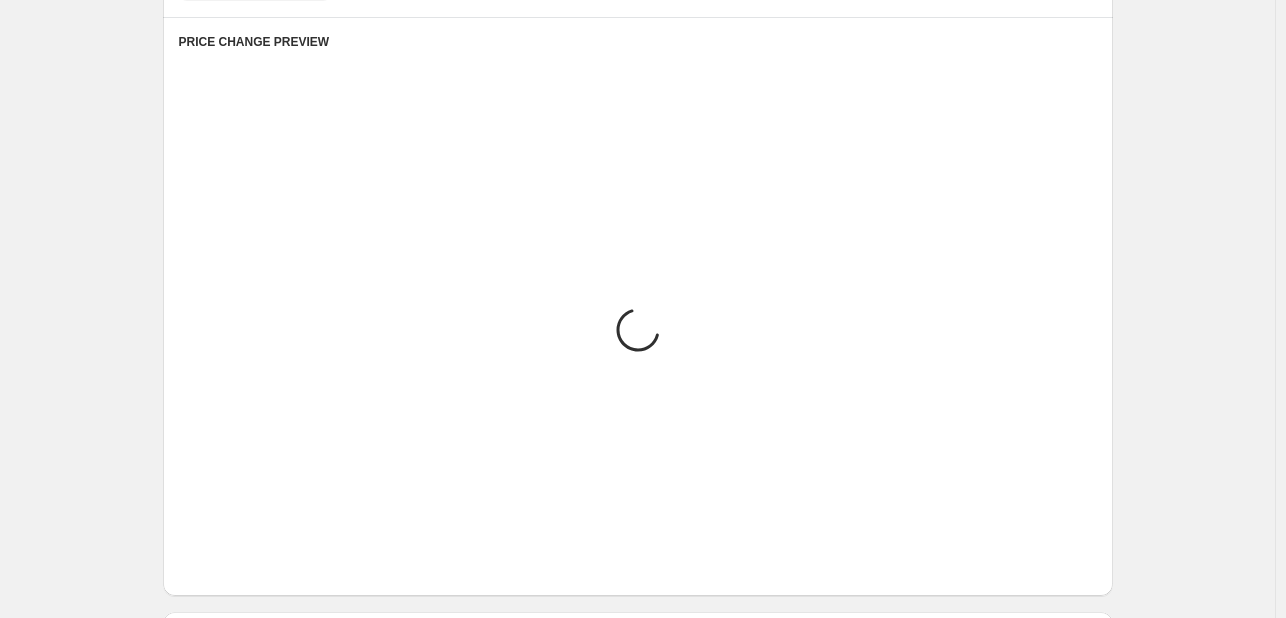 scroll, scrollTop: 1499, scrollLeft: 0, axis: vertical 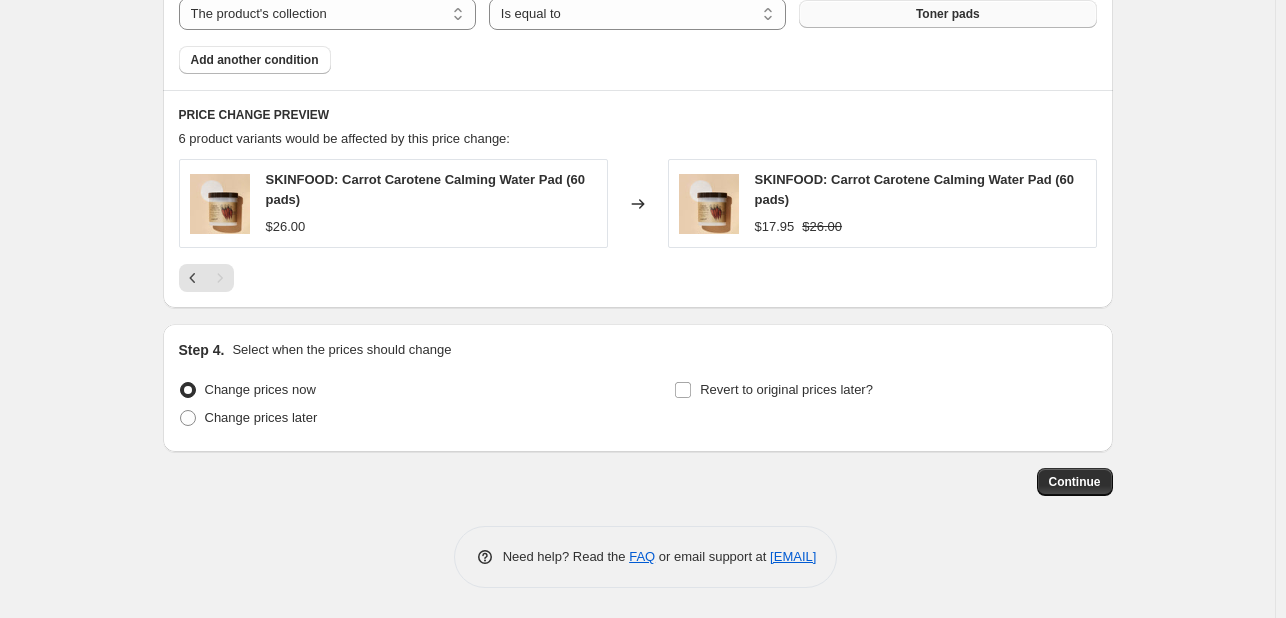 click on "PRICE CHANGE PREVIEW 6 product variants would be affected by this price change: SKINFOOD: Carrot Carotene Calming Water Pad (60 pads) $[PRICE] Changed to SKINFOOD: Carrot Carotene Calming Water Pad (60 pads) $[PRICE] $[PRICE]" at bounding box center (638, 199) 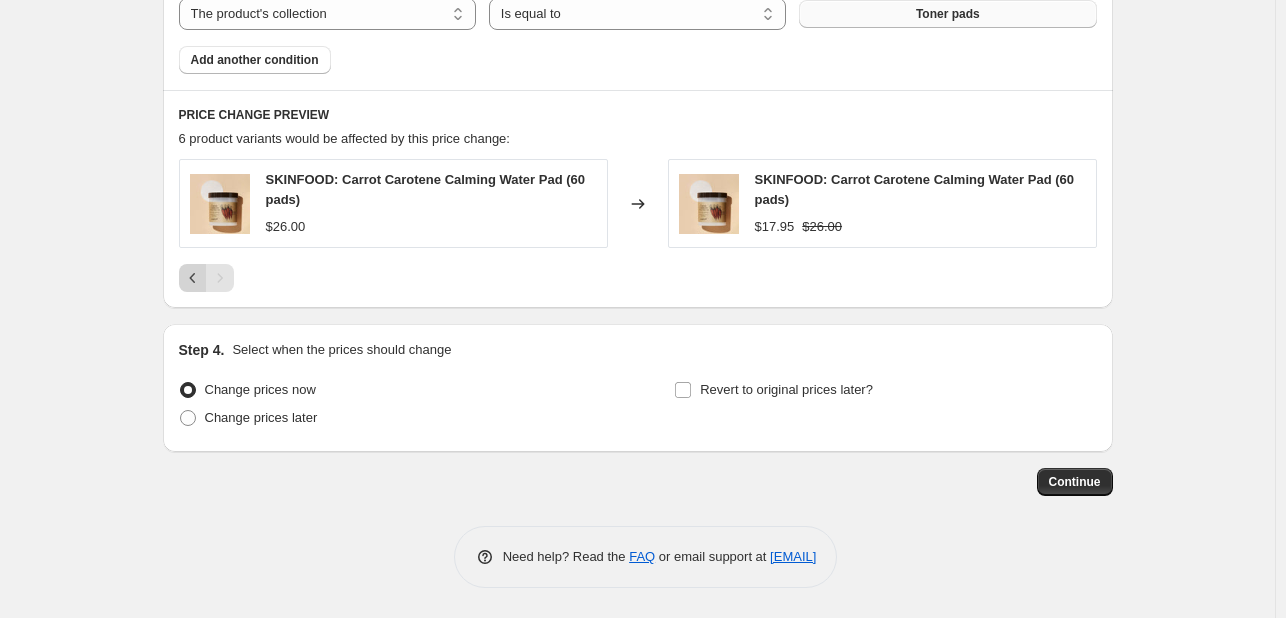 click 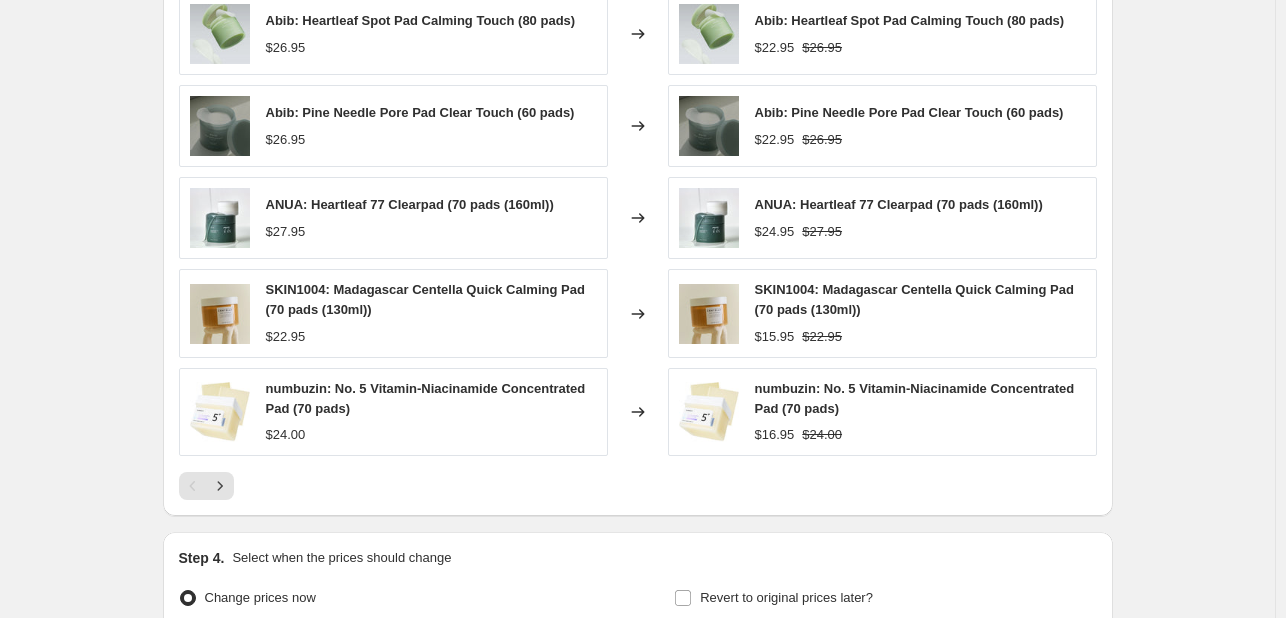 scroll, scrollTop: 1872, scrollLeft: 0, axis: vertical 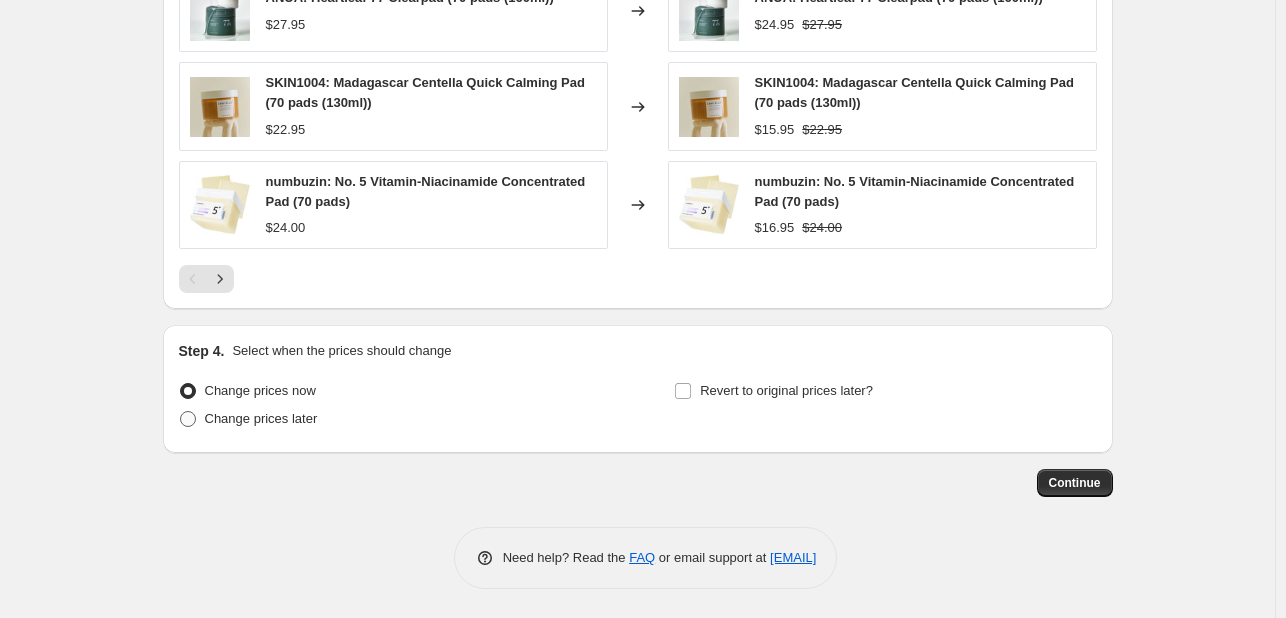 click on "Change prices later" at bounding box center (261, 418) 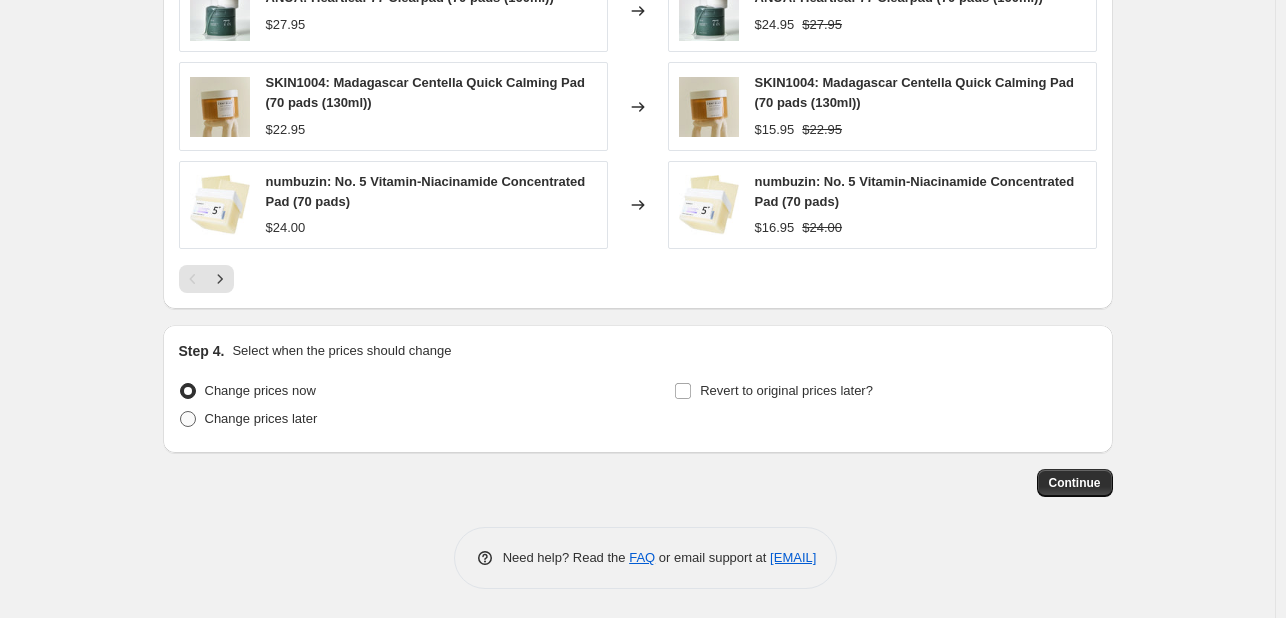 radio on "true" 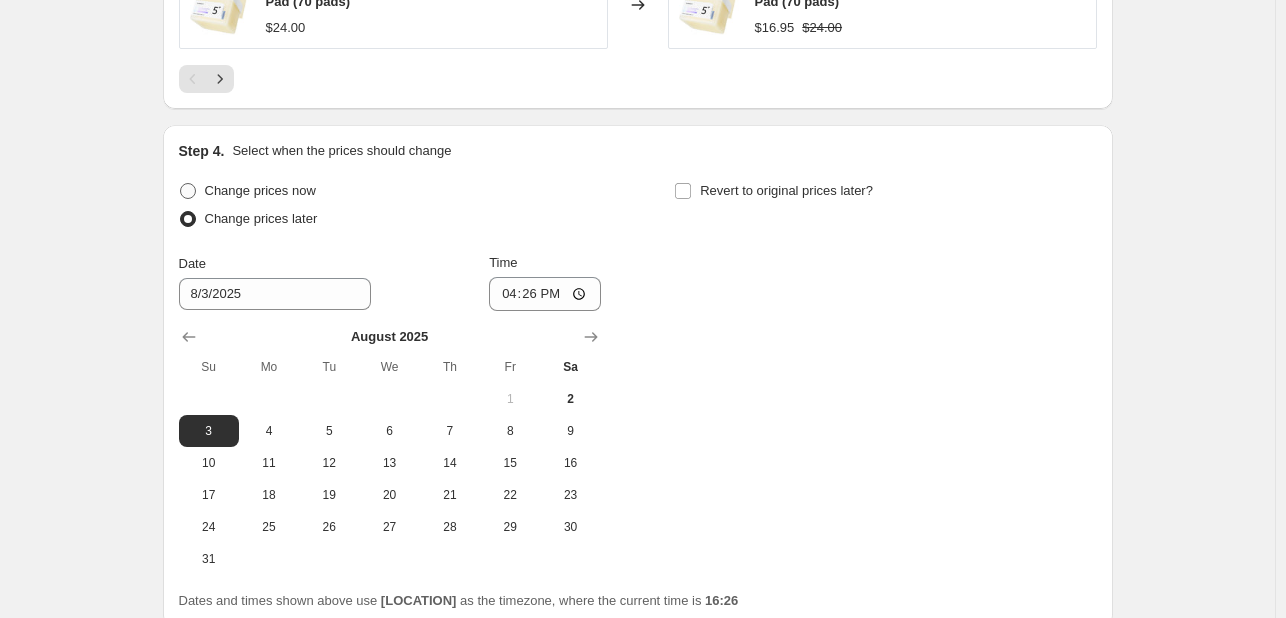 click on "Change prices now" at bounding box center [260, 190] 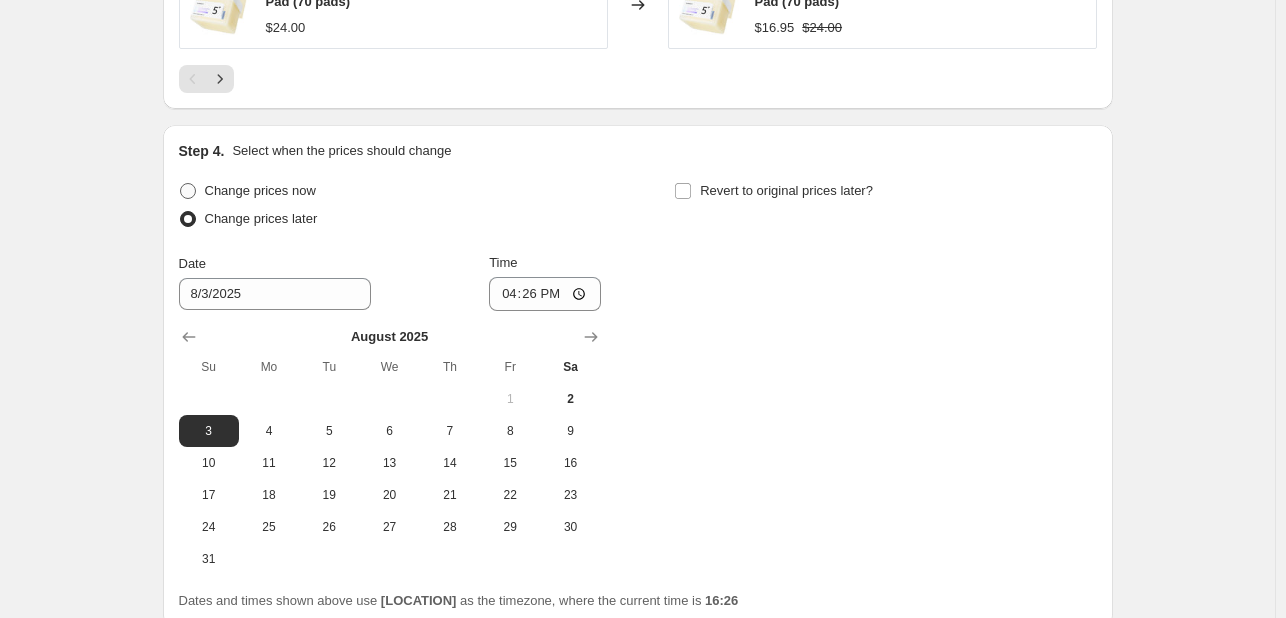 radio on "true" 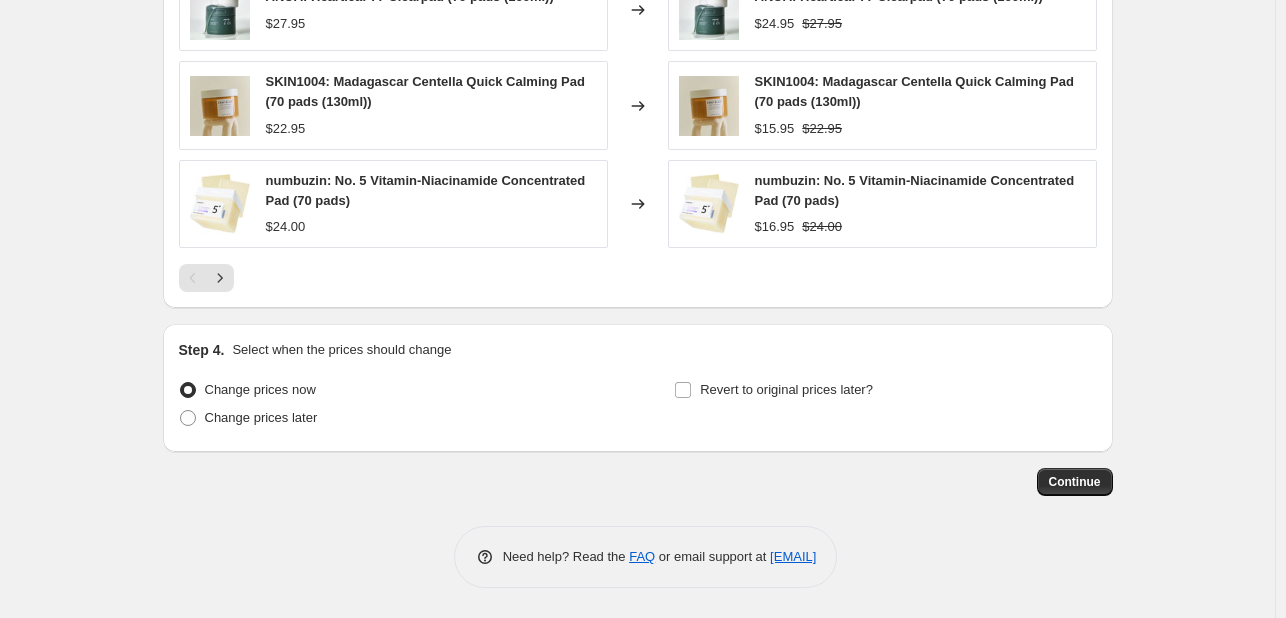 scroll, scrollTop: 1872, scrollLeft: 0, axis: vertical 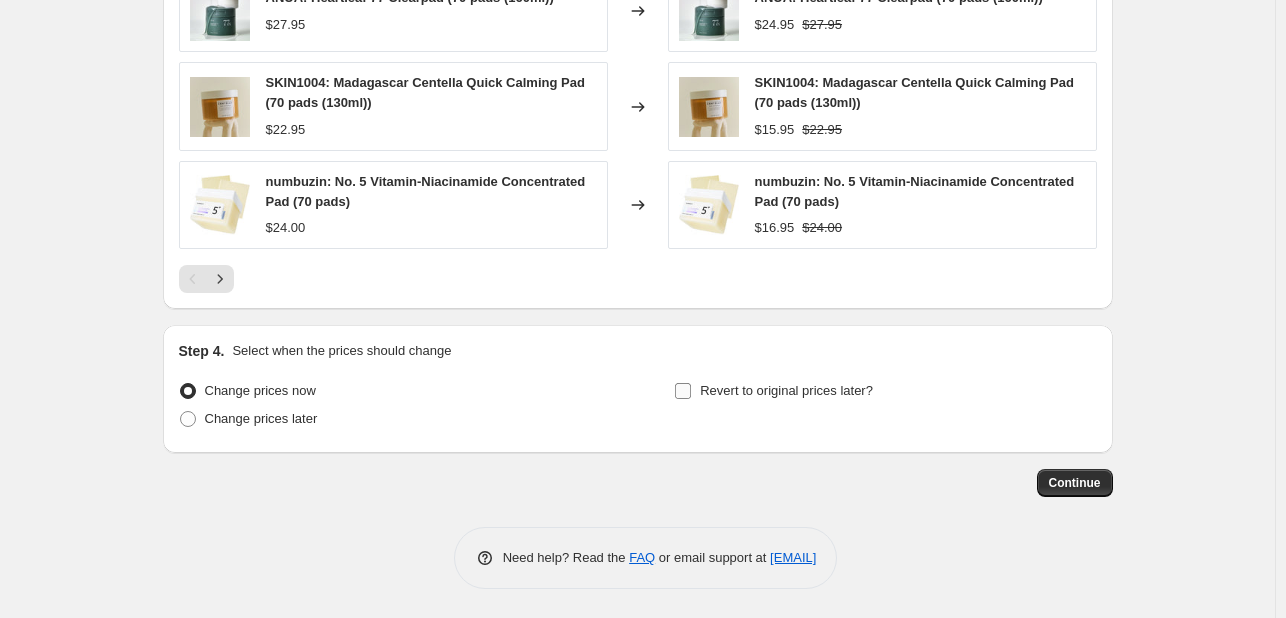 click on "Revert to original prices later?" at bounding box center [786, 390] 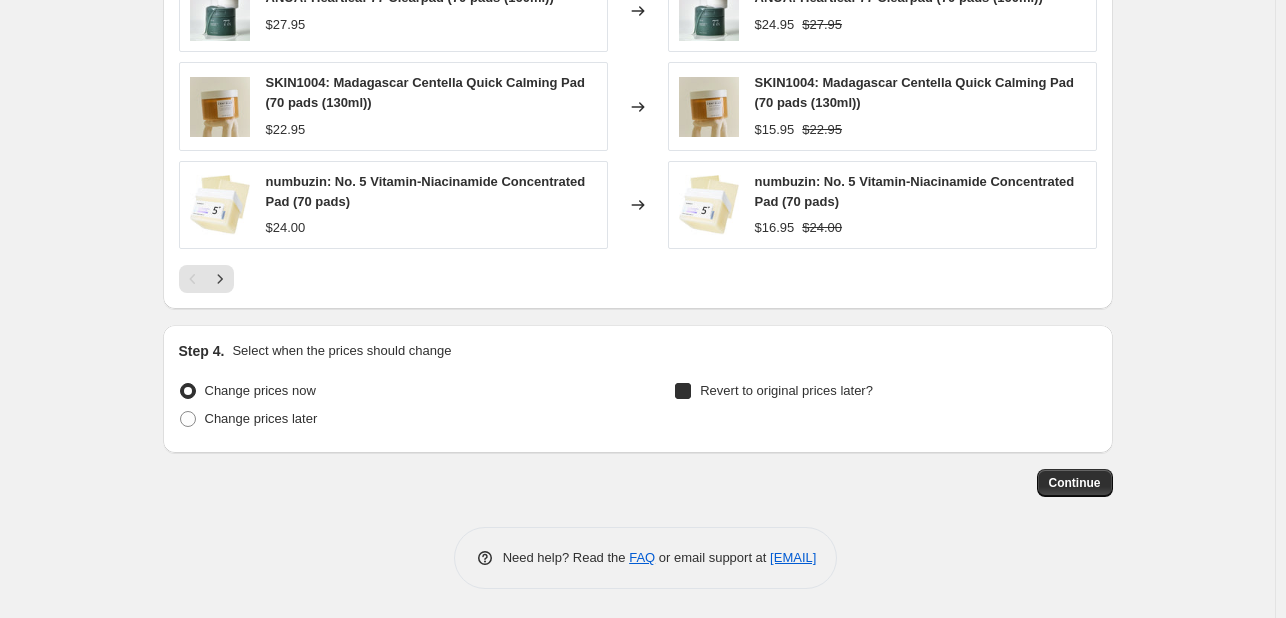 checkbox on "true" 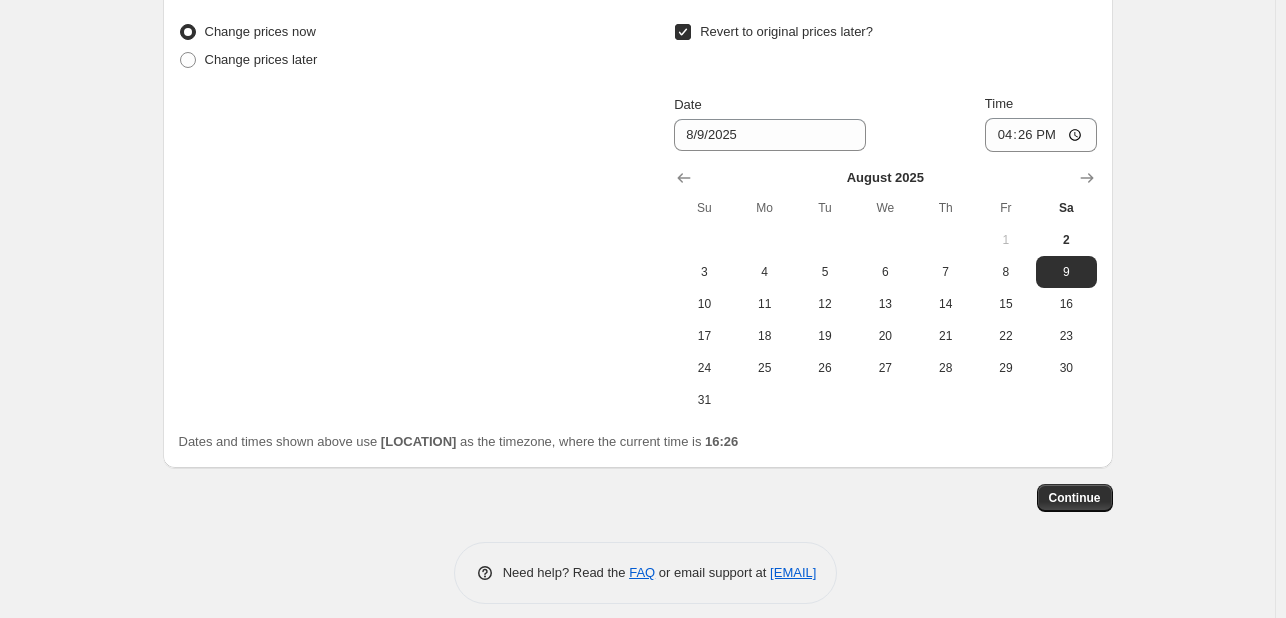 scroll, scrollTop: 2245, scrollLeft: 0, axis: vertical 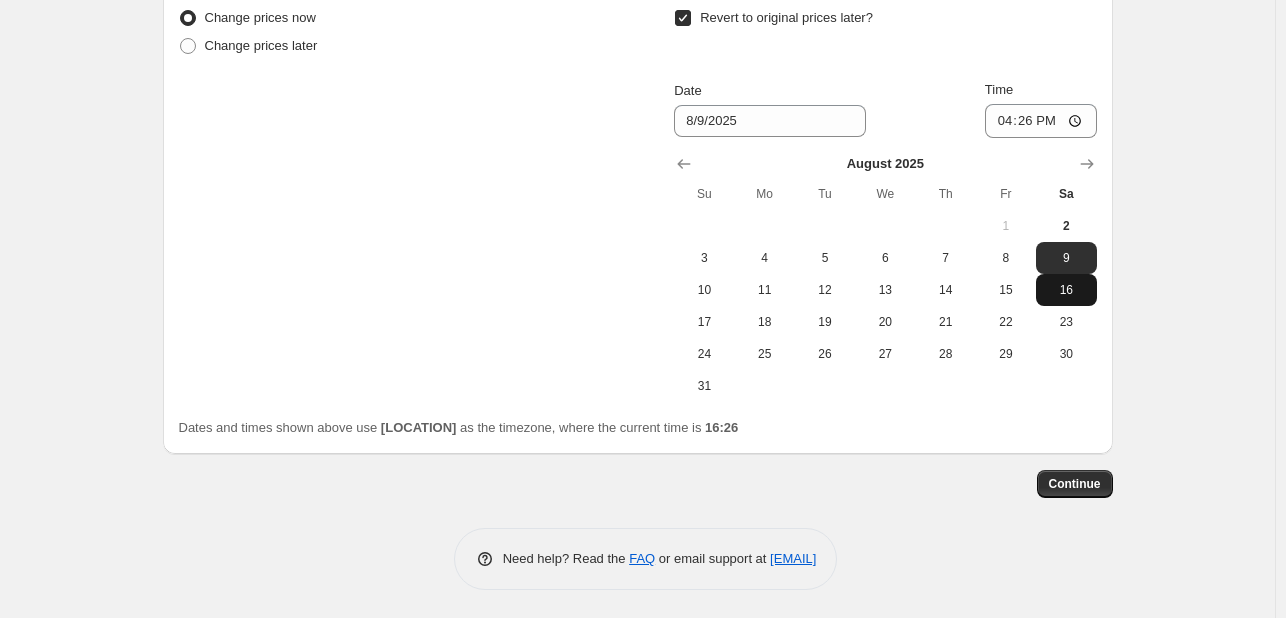 click on "16" at bounding box center [1066, 290] 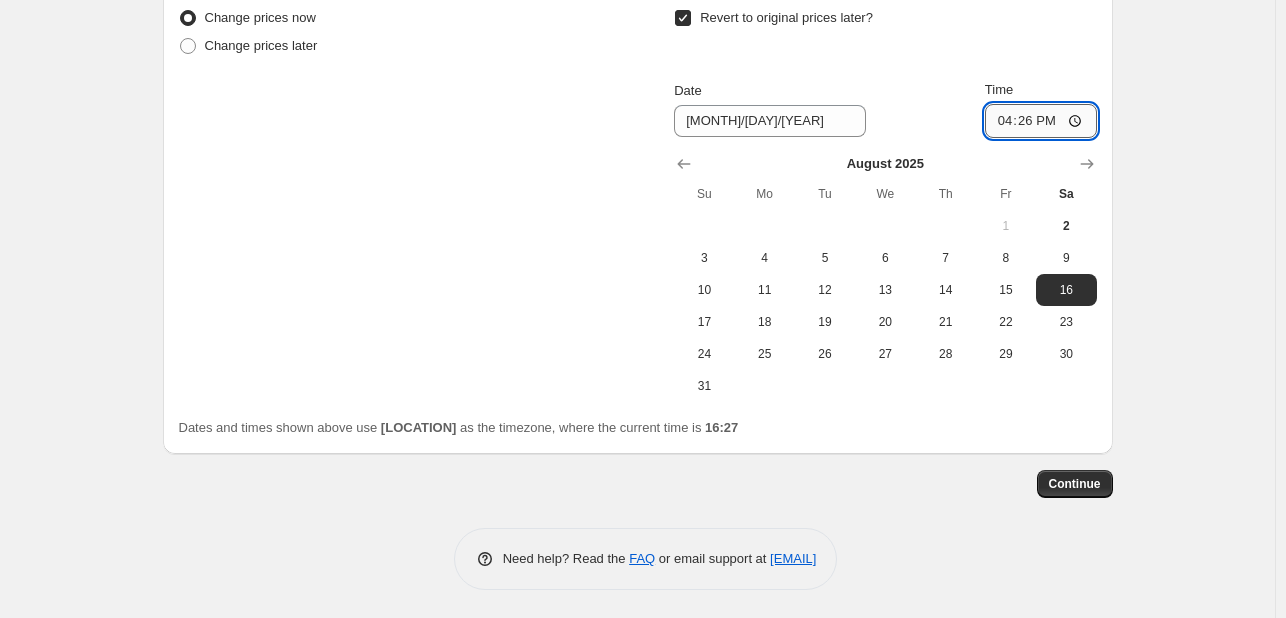 click on "16:26" at bounding box center (1041, 121) 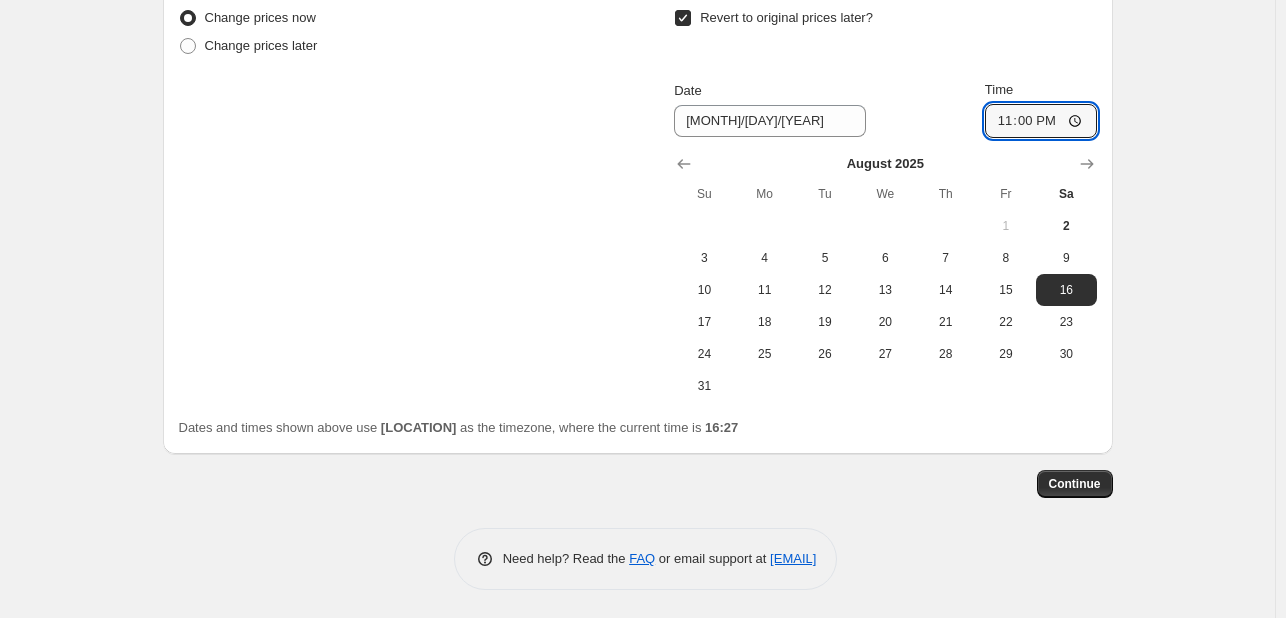 click on "Create new price change job. This page is ready Create new price change job Draft Step 1. Optionally give your price change job a title (eg "March 30% off sale on boots") pads This title is just for internal use, customers won't see it Step 2. Select how the prices should change Use bulk price change rules Set product prices individually Use CSV upload Price Change type Change the price to a certain amount Change the price by a certain amount Change the price by a certain percentage Change the price to the current compare at price (price before sale) Change the price by a certain amount relative to the compare at price Change the price by a certain percentage relative to the compare at price Don't change the price Change the price by a certain percentage relative to the cost per item Change price to certain cost margin Change price to certain cost margin Items that do not already have a   cost per item   will be ignored. Price change amount 40 % Rounding Round to nearest .01 Round to nearest whole number . 9" at bounding box center [637, -813] 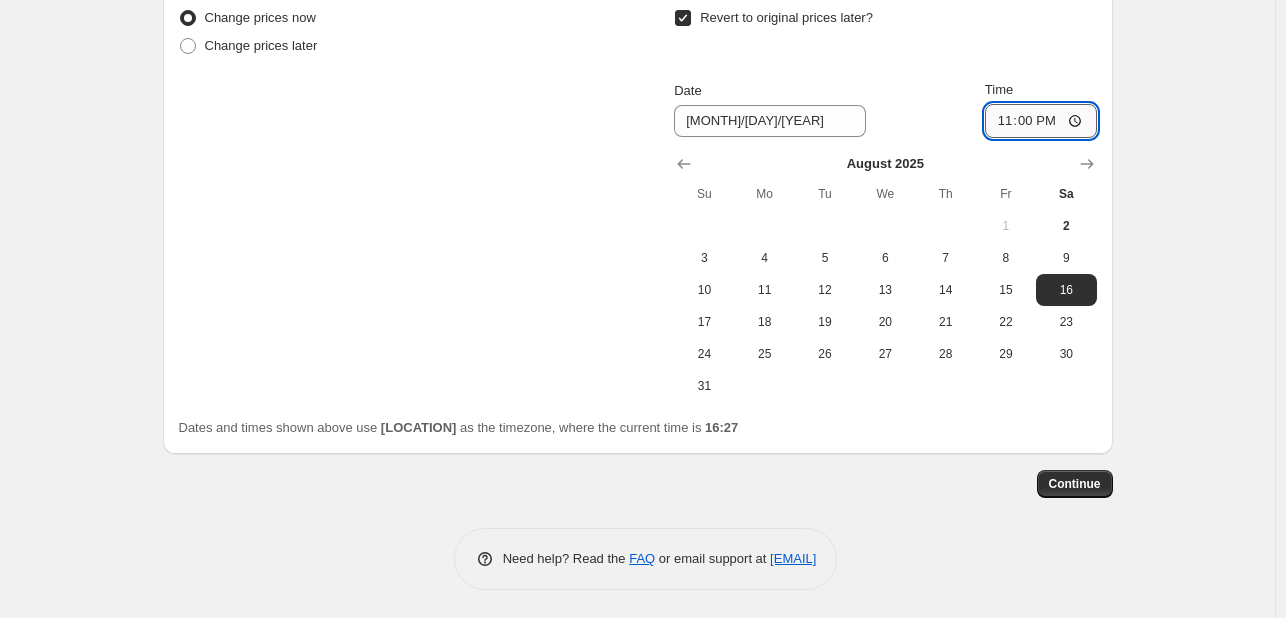 click on "23:00" at bounding box center [1041, 121] 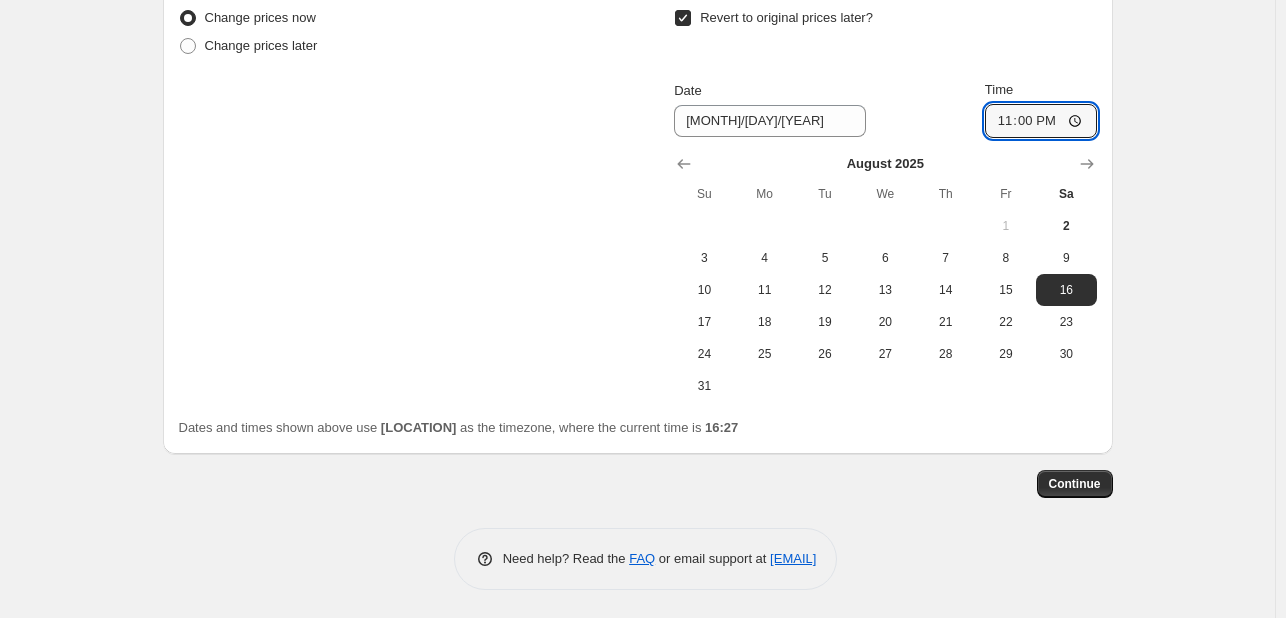 click on "Time [TIME]" at bounding box center (1041, 109) 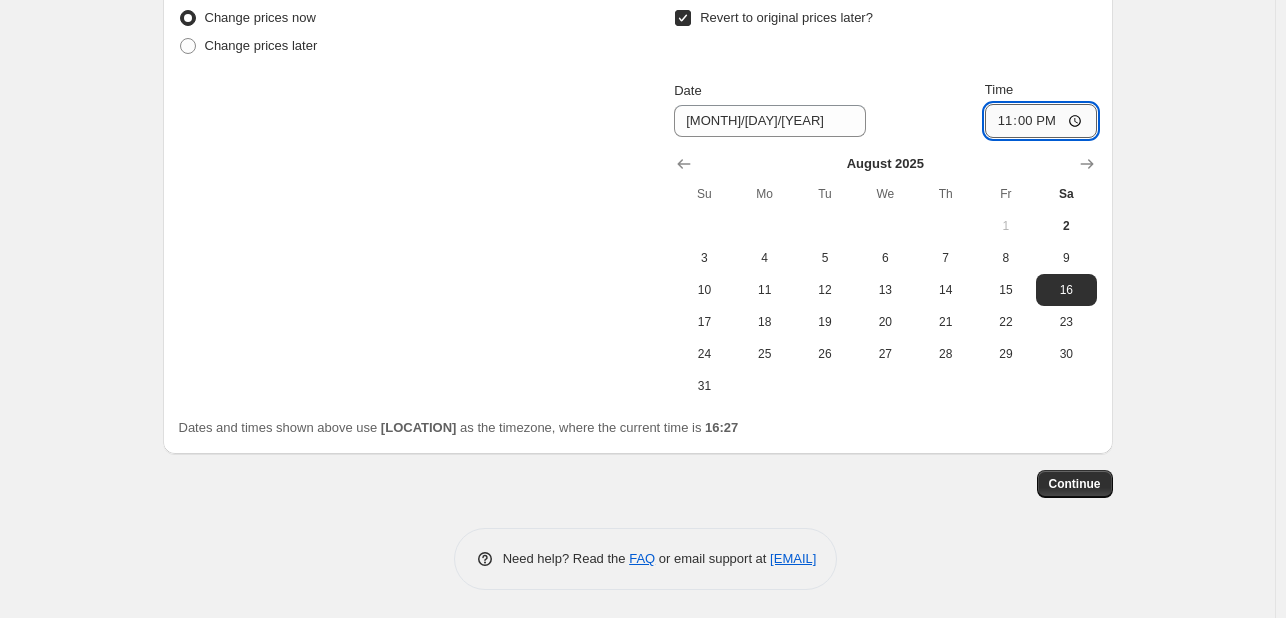 click on "23:00" at bounding box center (1041, 121) 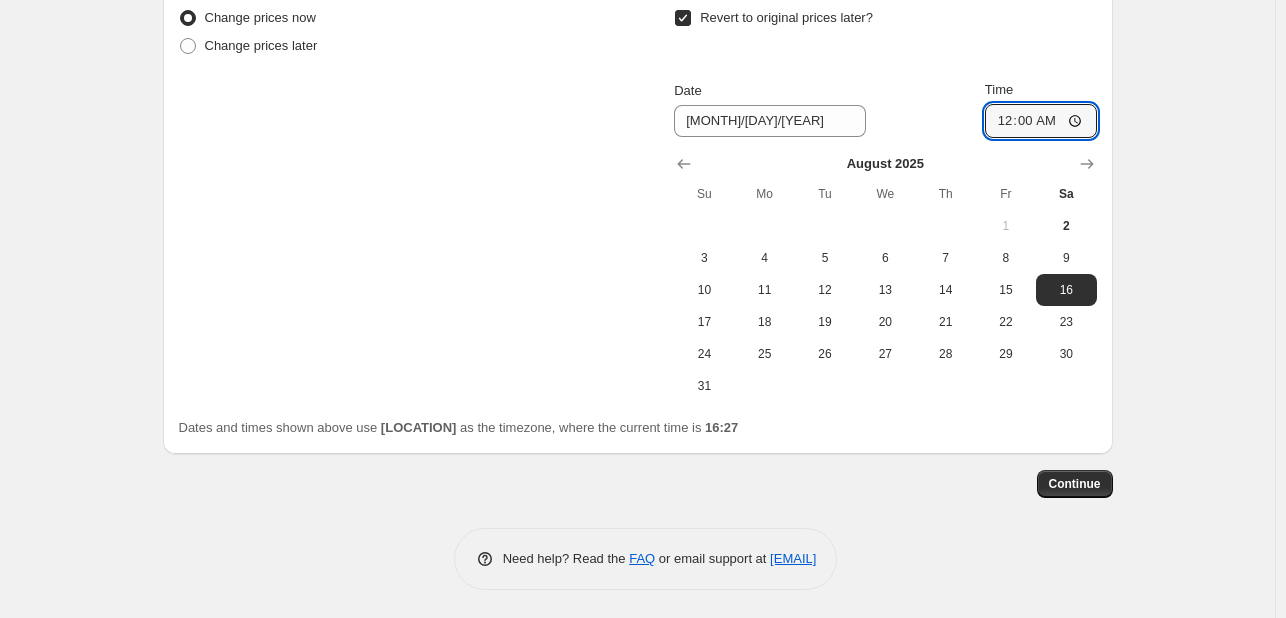 type on "00:00" 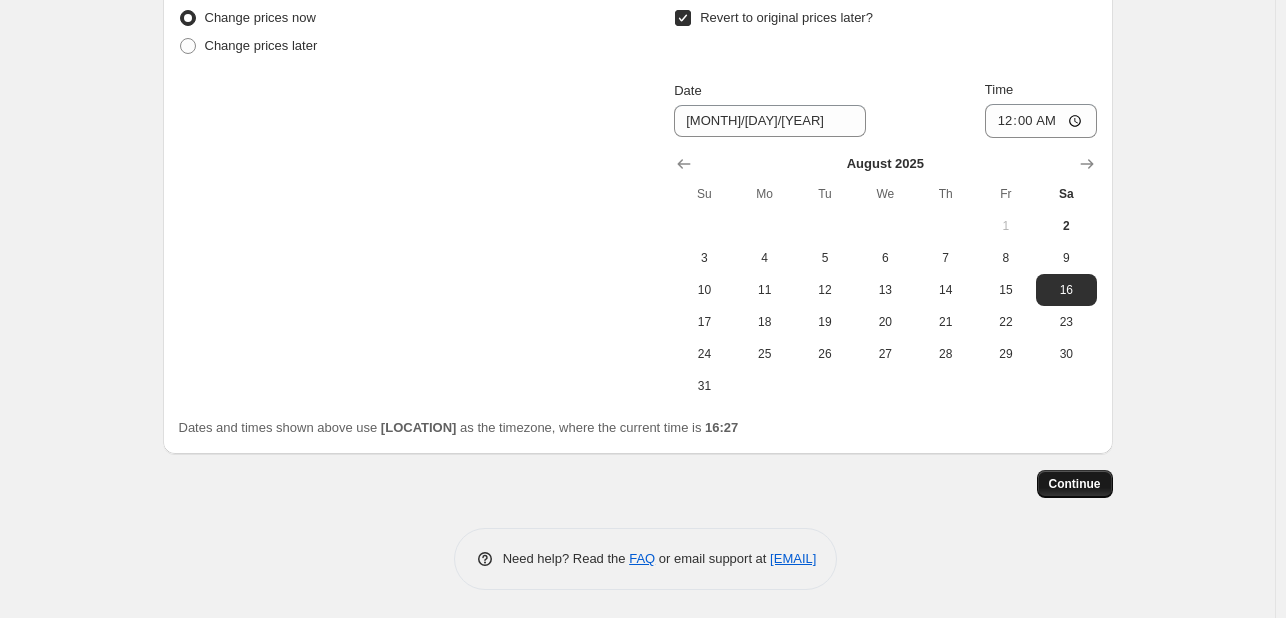 click on "Continue" at bounding box center [1075, 484] 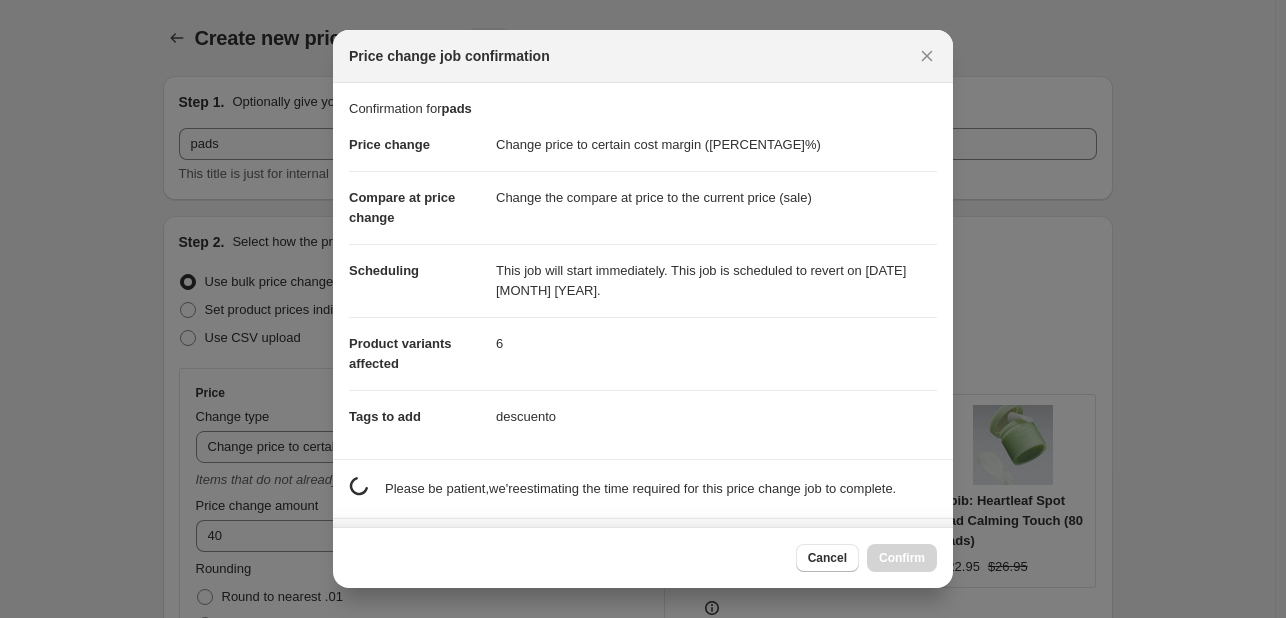 scroll, scrollTop: 0, scrollLeft: 0, axis: both 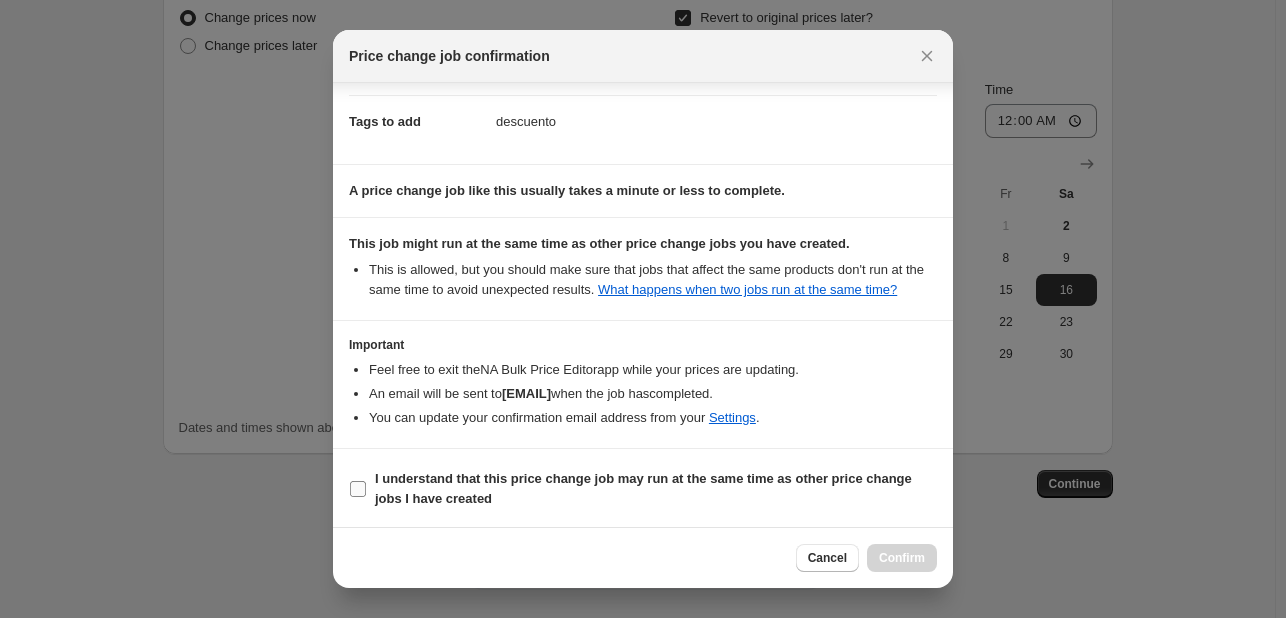 click on "I understand that this price change job may run at the same time as other price change jobs I have created" at bounding box center (643, 488) 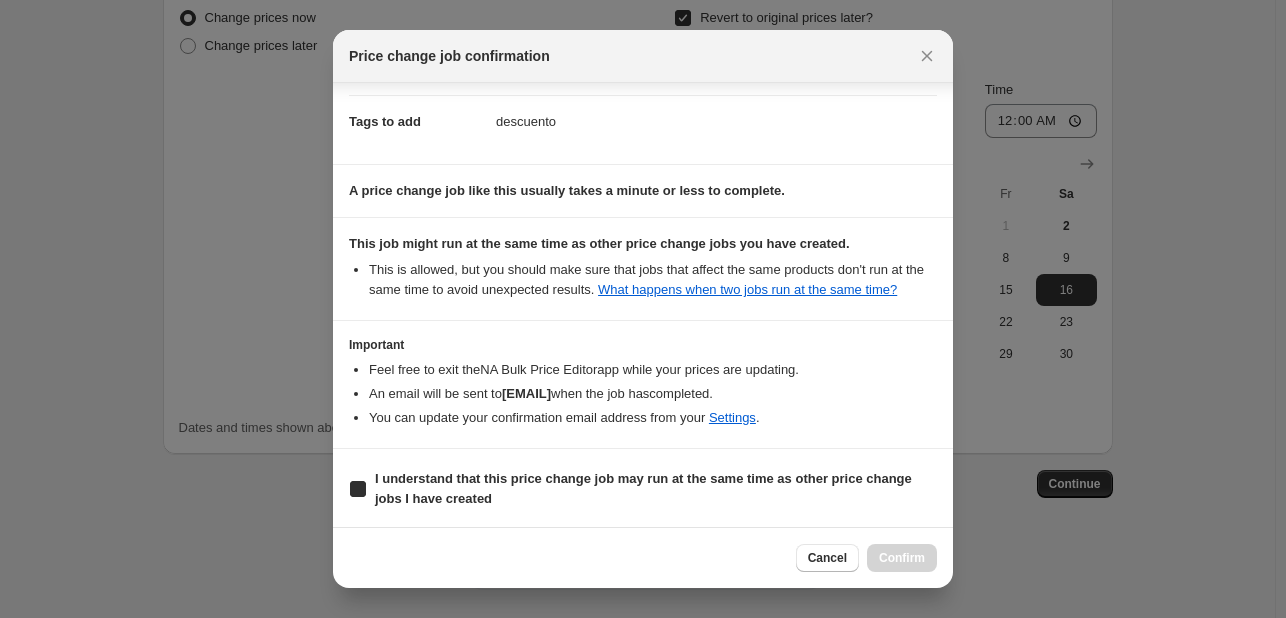 checkbox on "true" 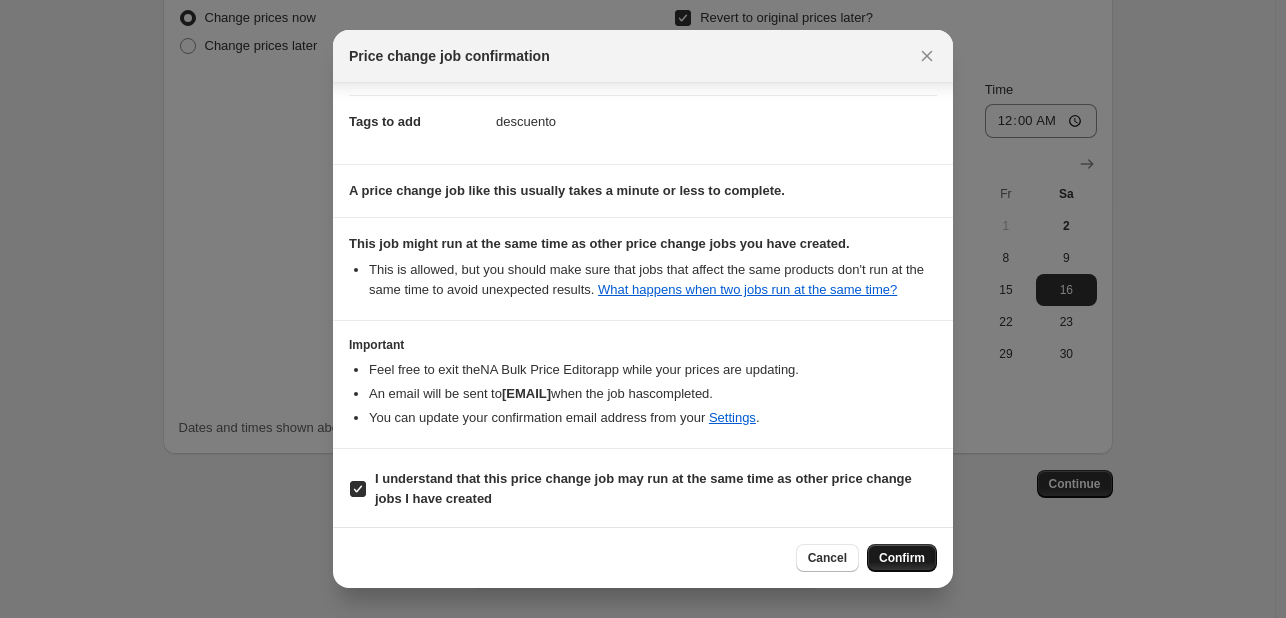 click on "Confirm" at bounding box center [902, 558] 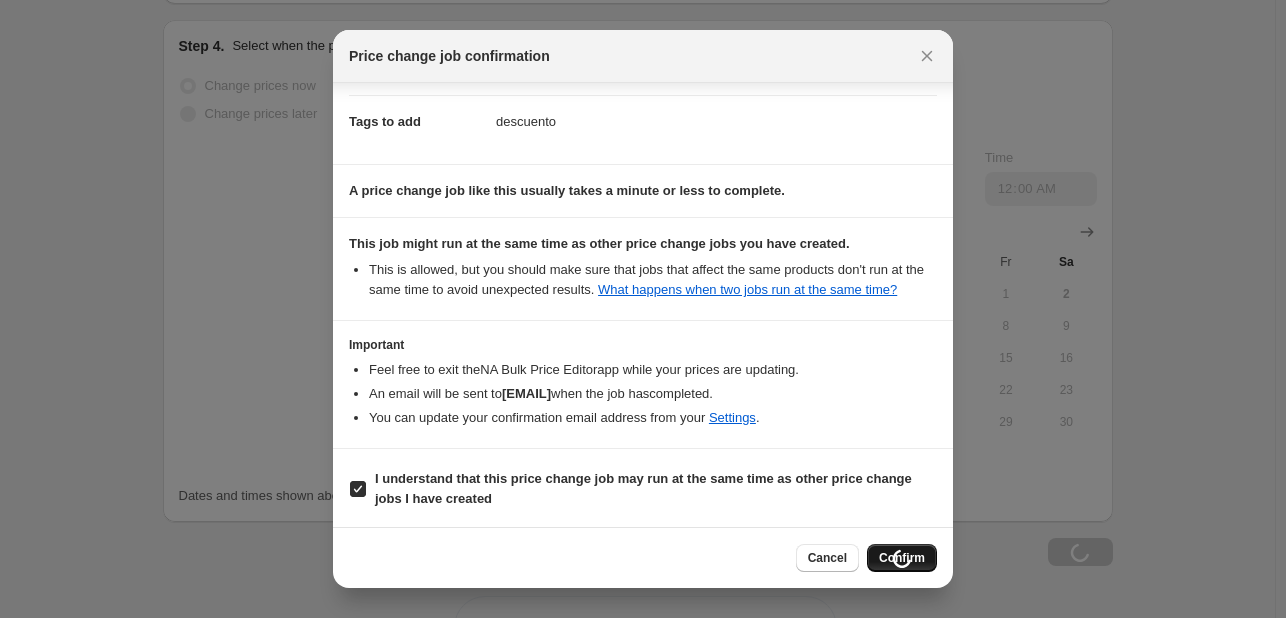scroll, scrollTop: 2313, scrollLeft: 0, axis: vertical 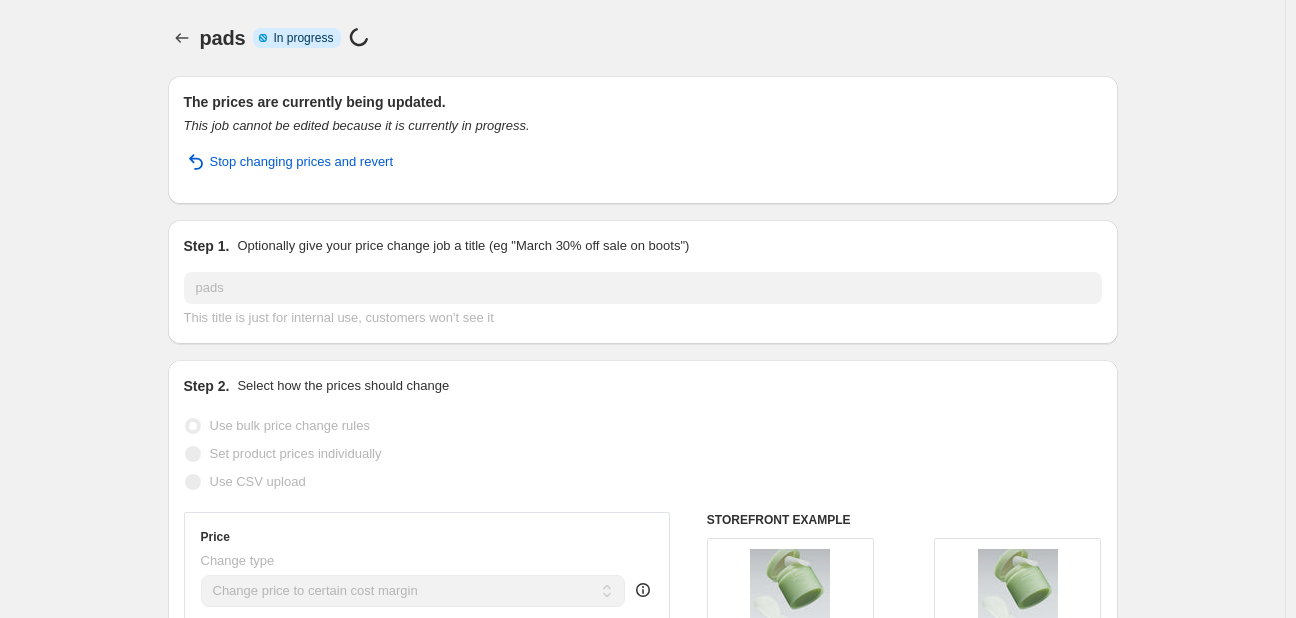 select on "margin" 